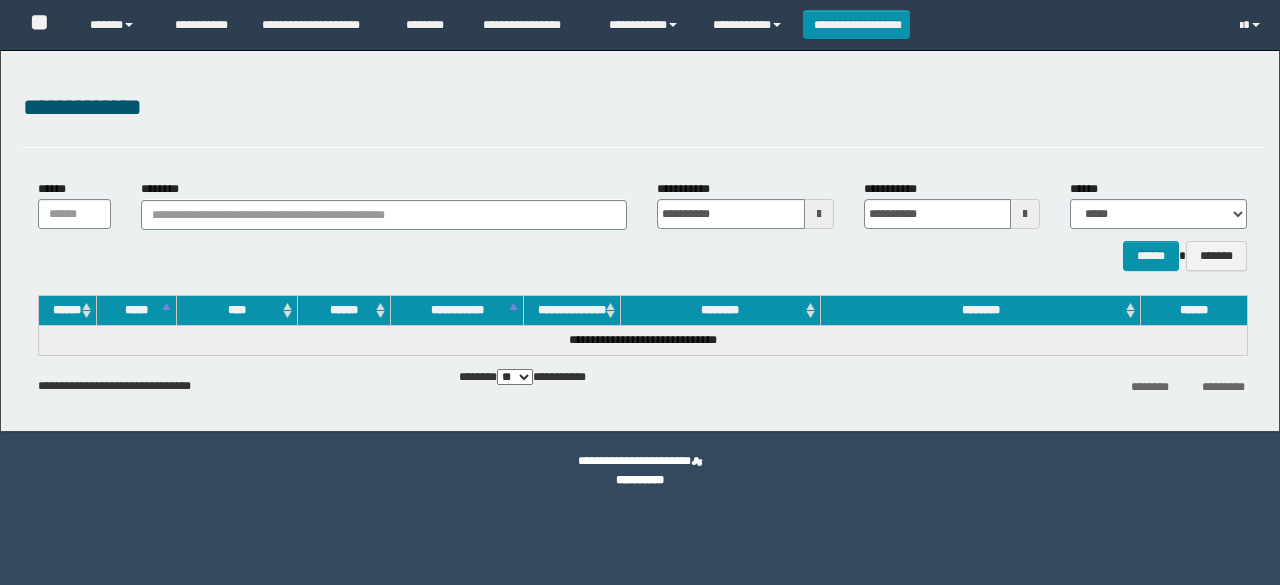 scroll, scrollTop: 0, scrollLeft: 0, axis: both 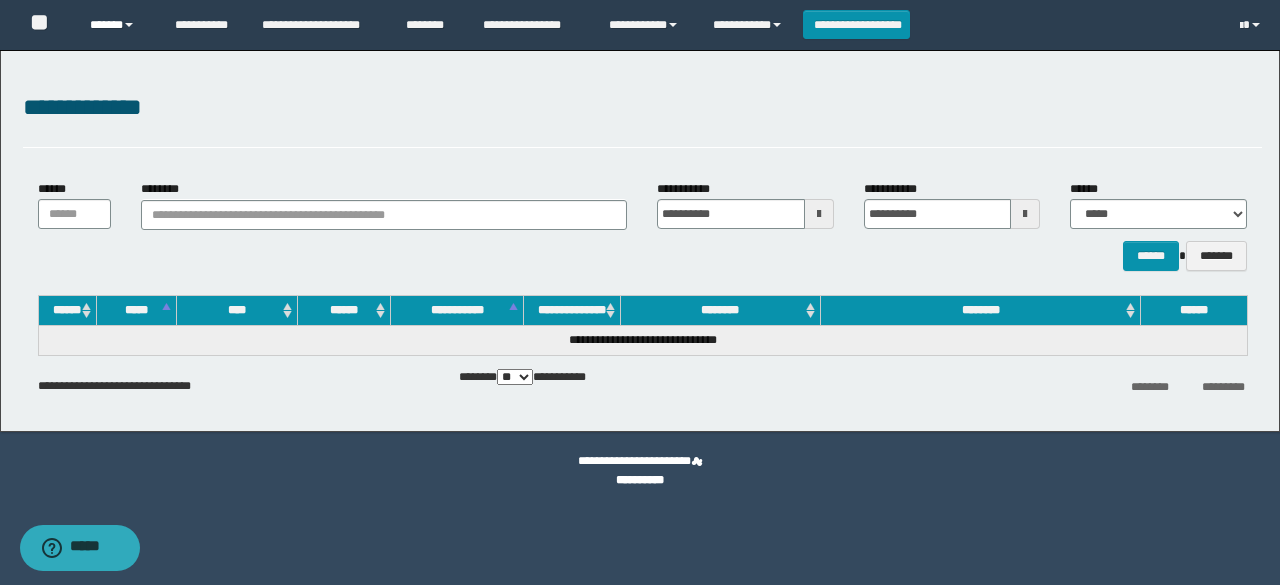 click on "******" at bounding box center [117, 25] 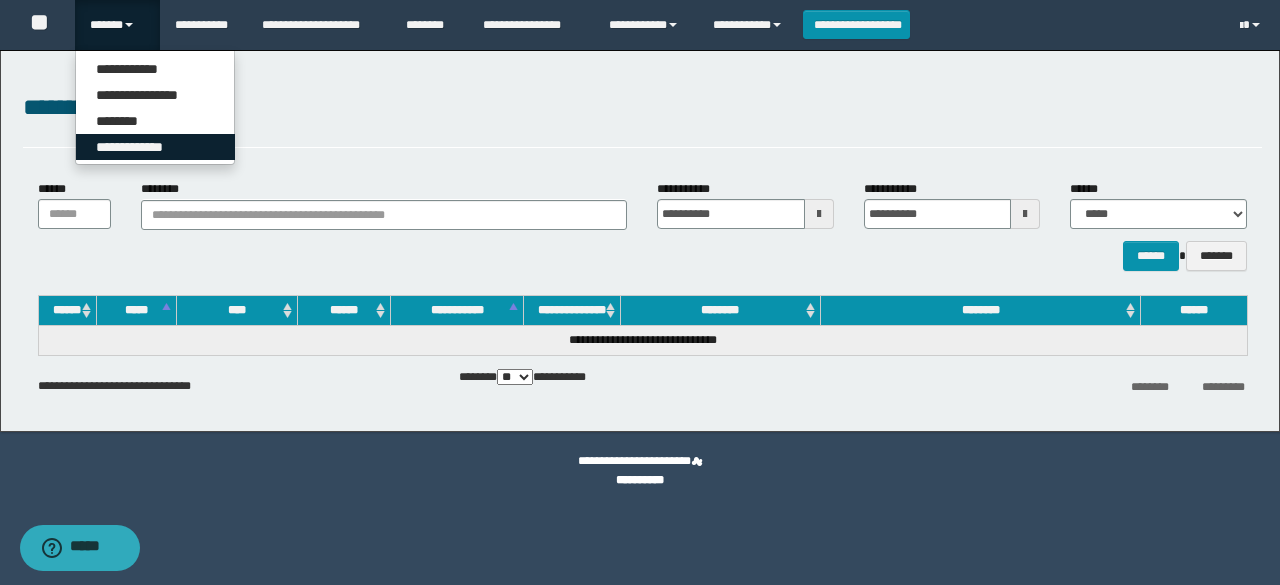 click on "**********" at bounding box center (155, 147) 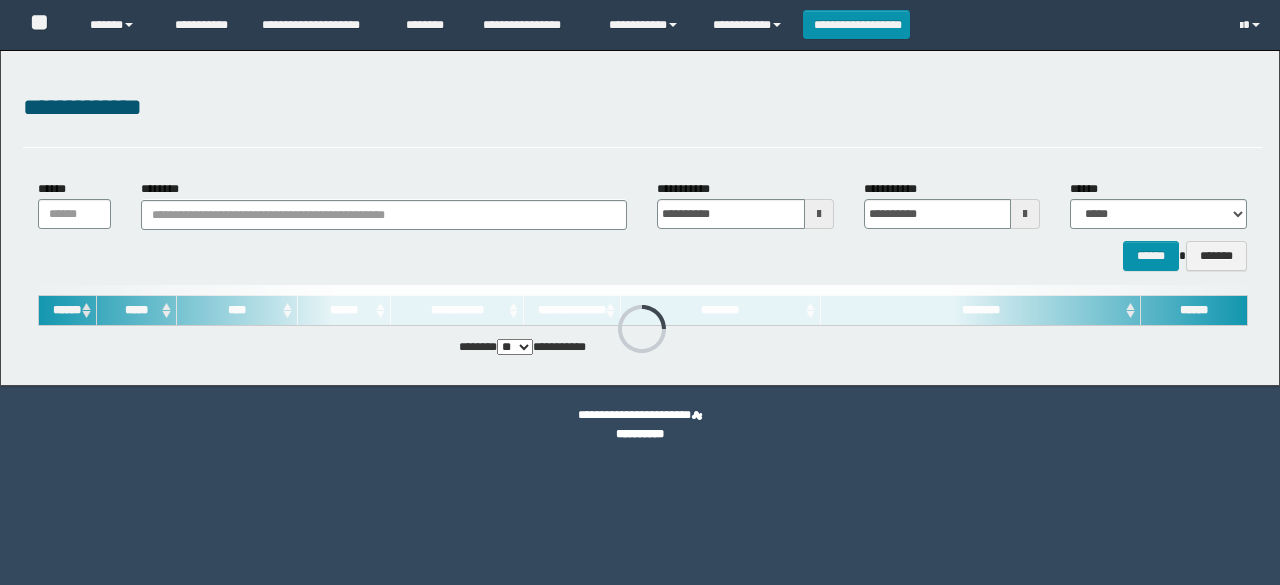 scroll, scrollTop: 0, scrollLeft: 0, axis: both 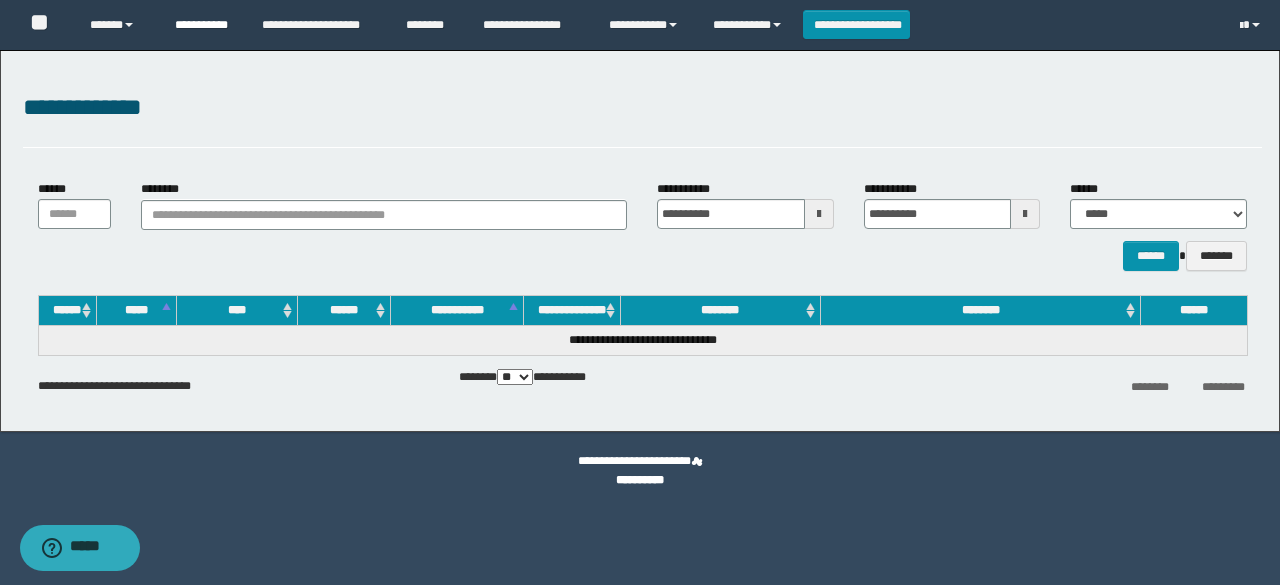click on "**********" at bounding box center [203, 25] 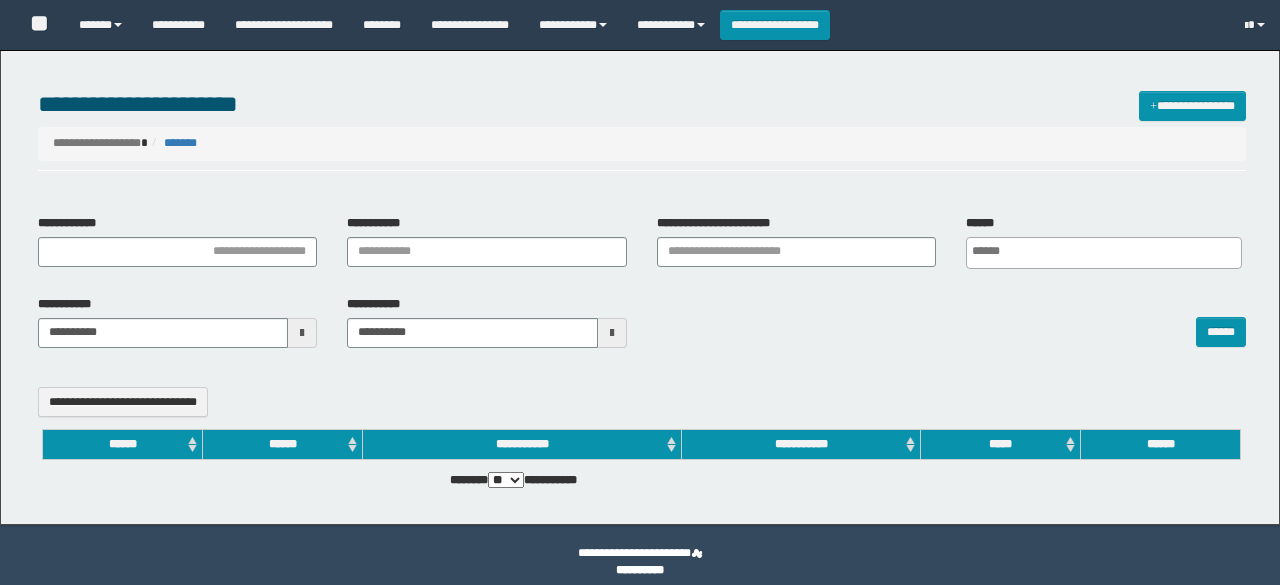 select 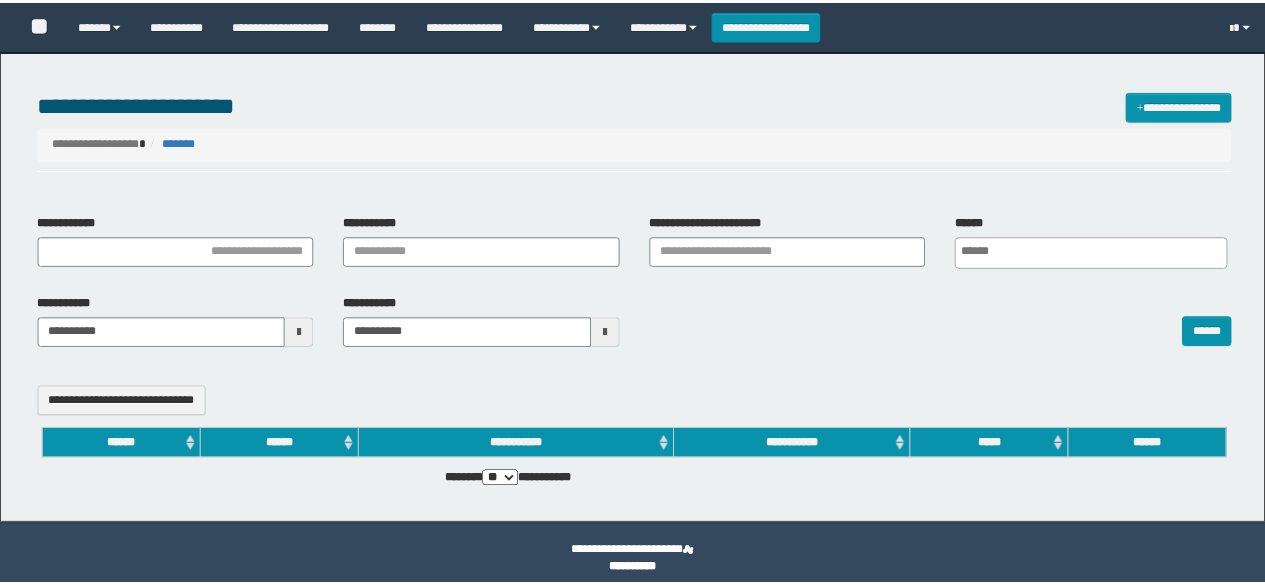 scroll, scrollTop: 0, scrollLeft: 0, axis: both 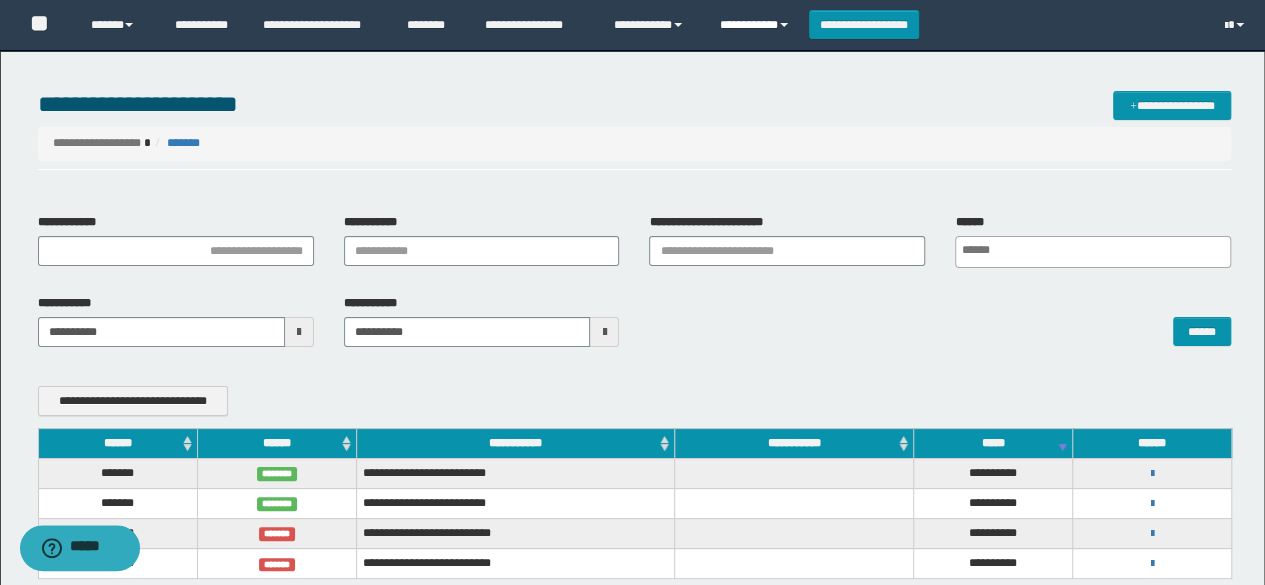 click on "**********" at bounding box center [757, 25] 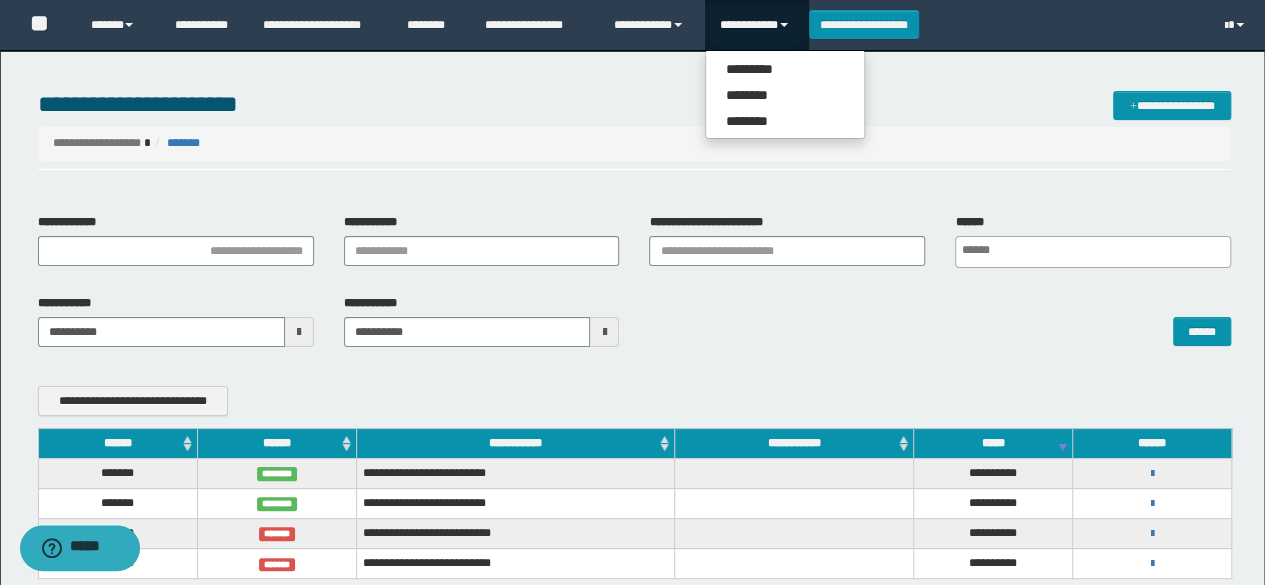 click on "**********" at bounding box center [635, 143] 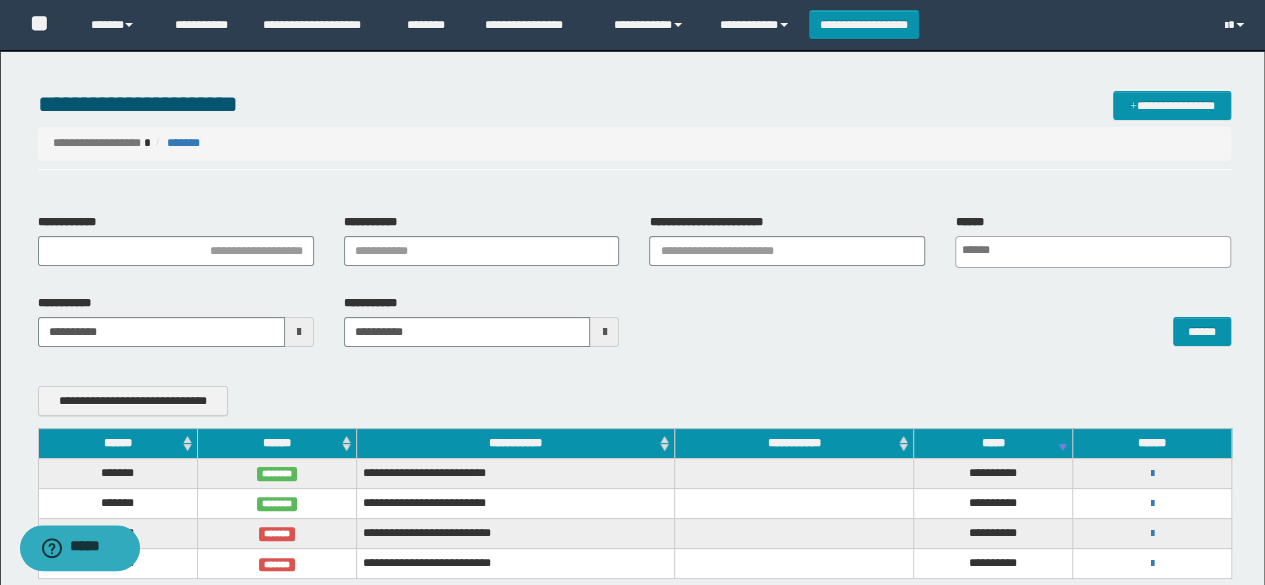 scroll, scrollTop: 142, scrollLeft: 0, axis: vertical 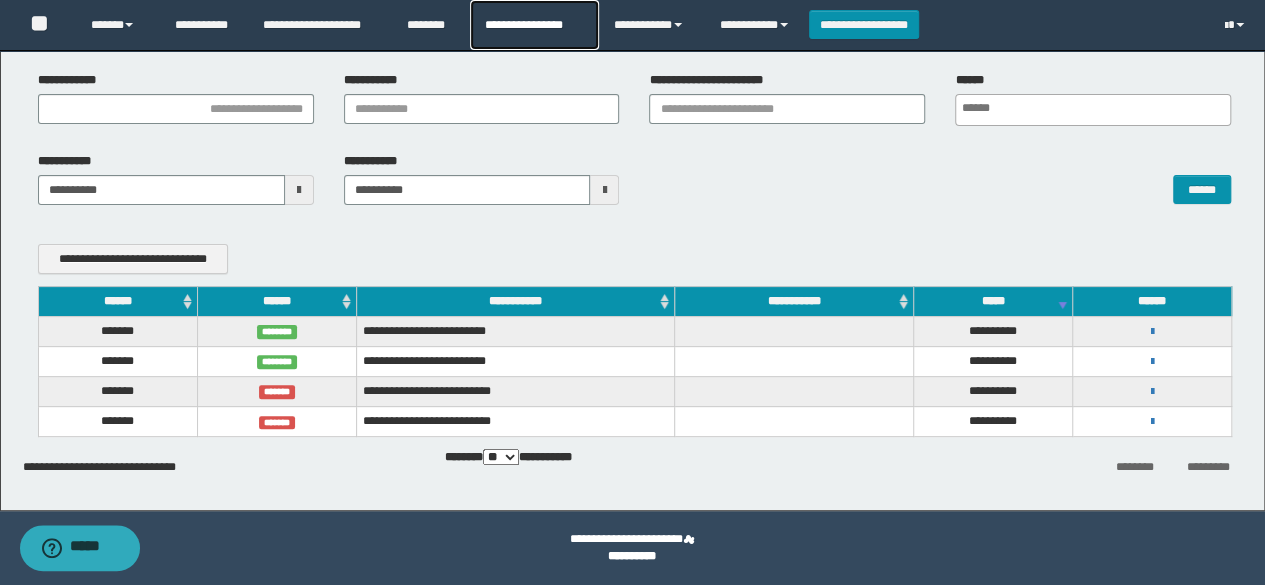 click on "**********" at bounding box center (534, 25) 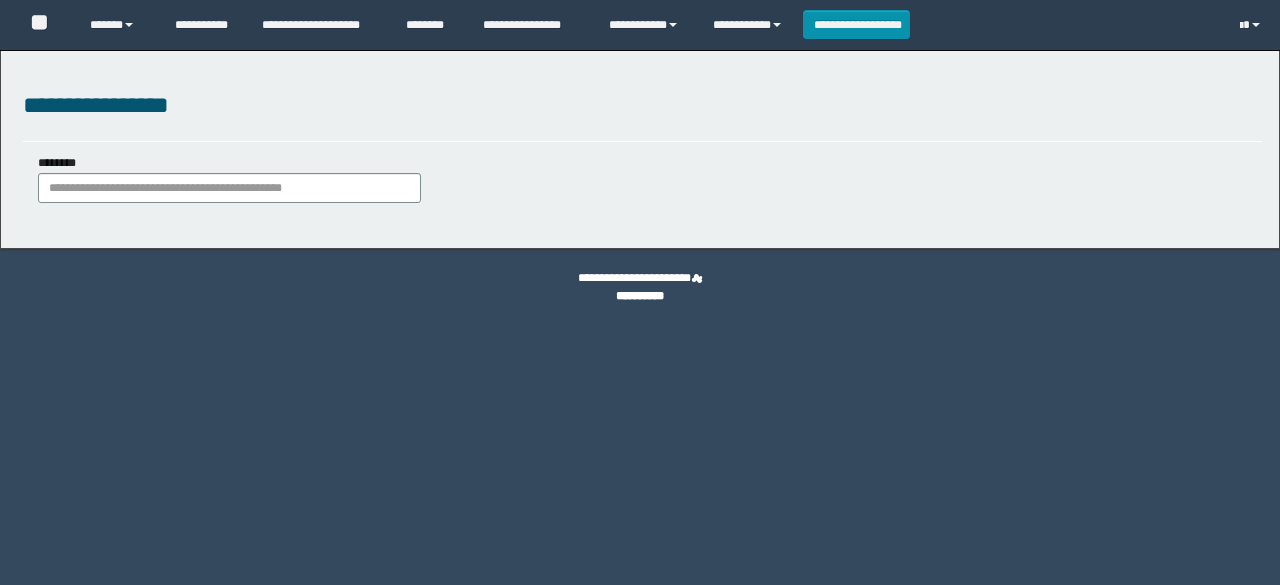 scroll, scrollTop: 0, scrollLeft: 0, axis: both 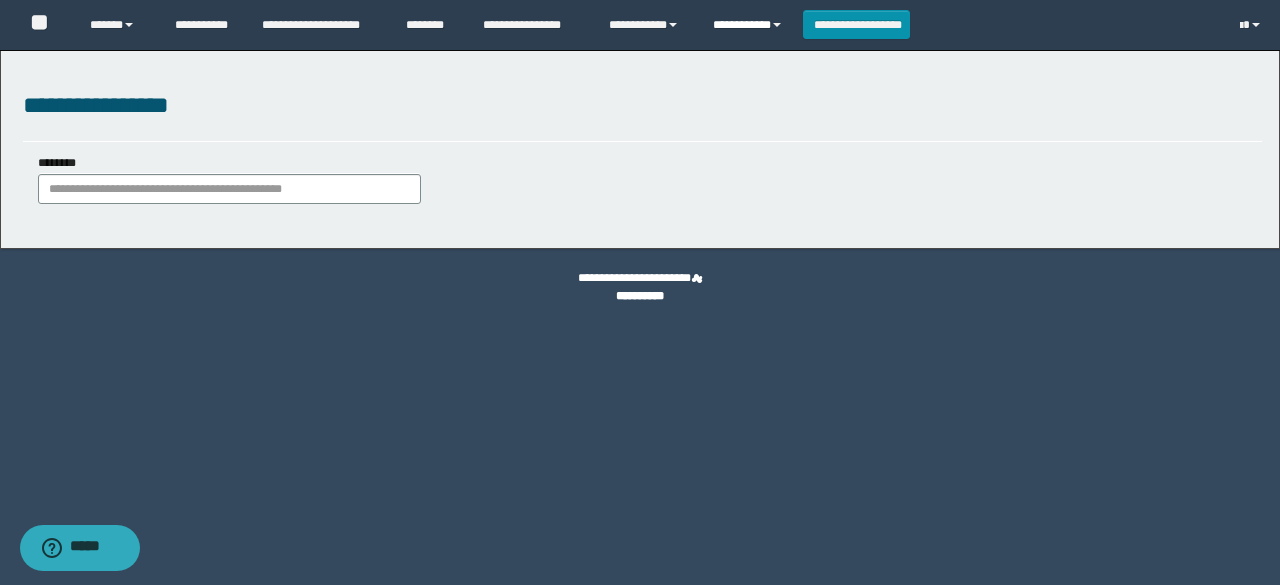 click on "**********" at bounding box center (750, 25) 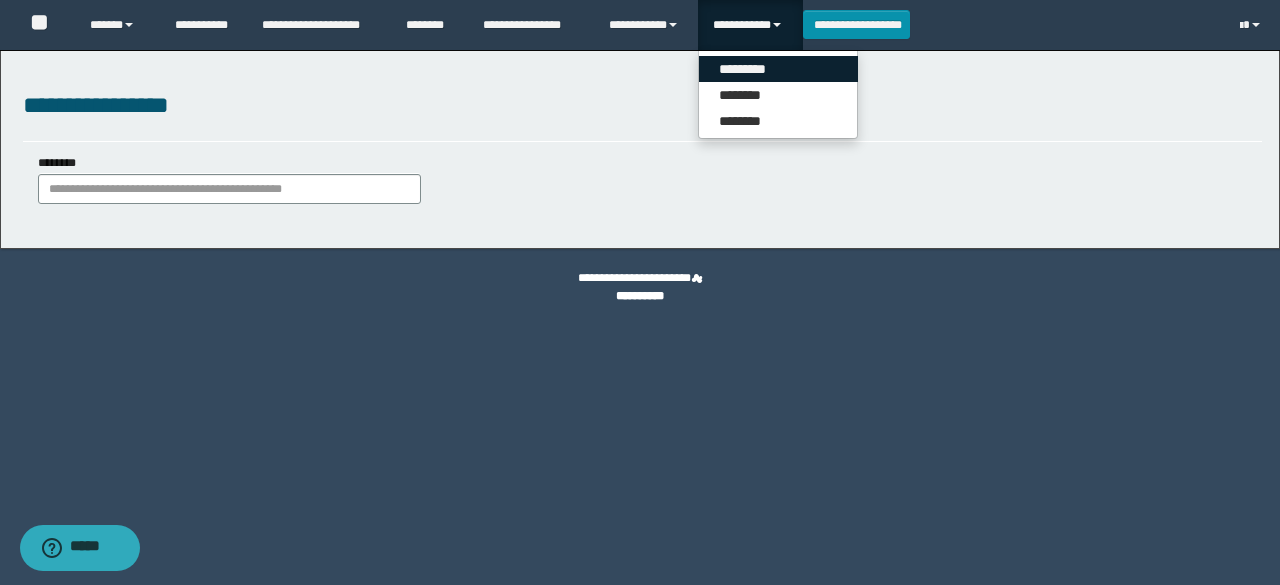 click on "*********" at bounding box center (778, 69) 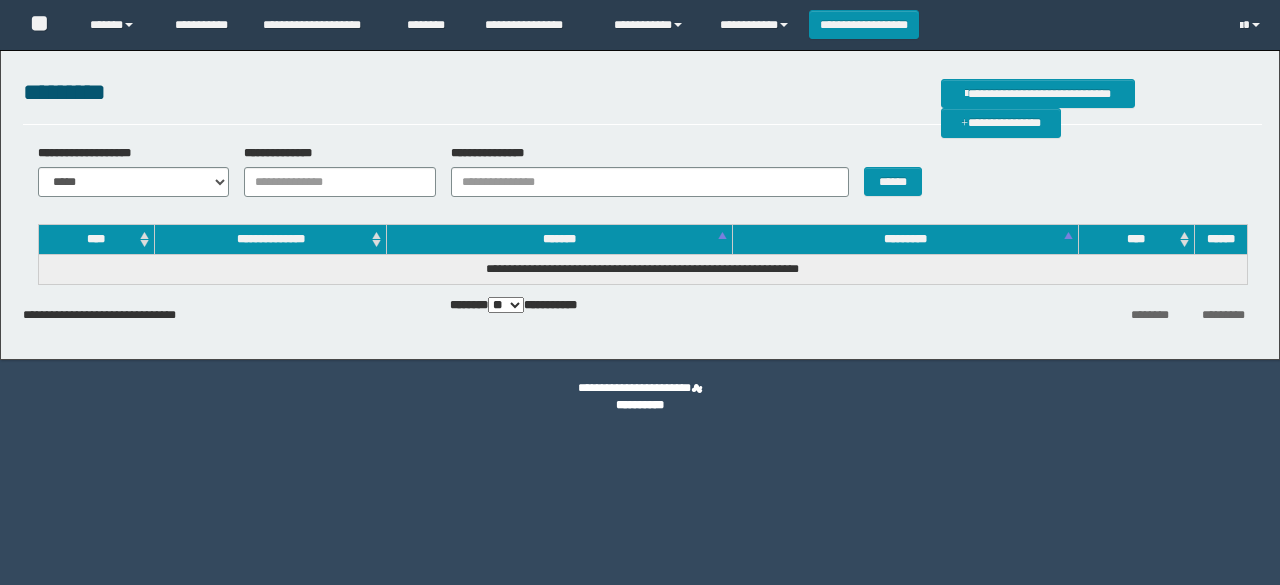 scroll, scrollTop: 0, scrollLeft: 0, axis: both 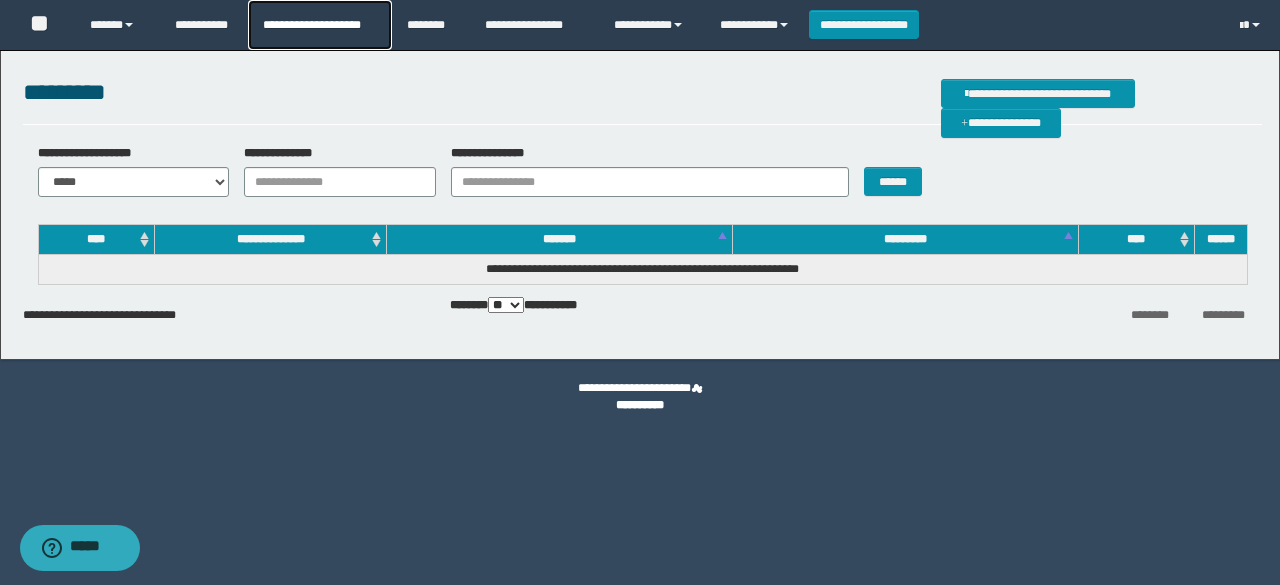click on "**********" at bounding box center [319, 25] 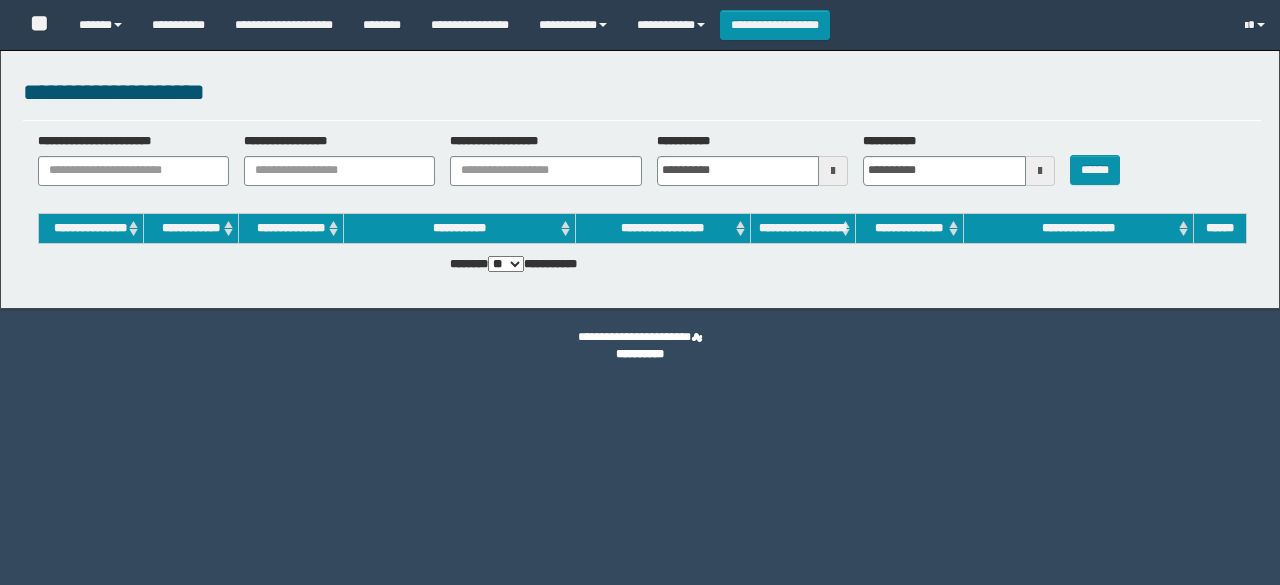 scroll, scrollTop: 0, scrollLeft: 0, axis: both 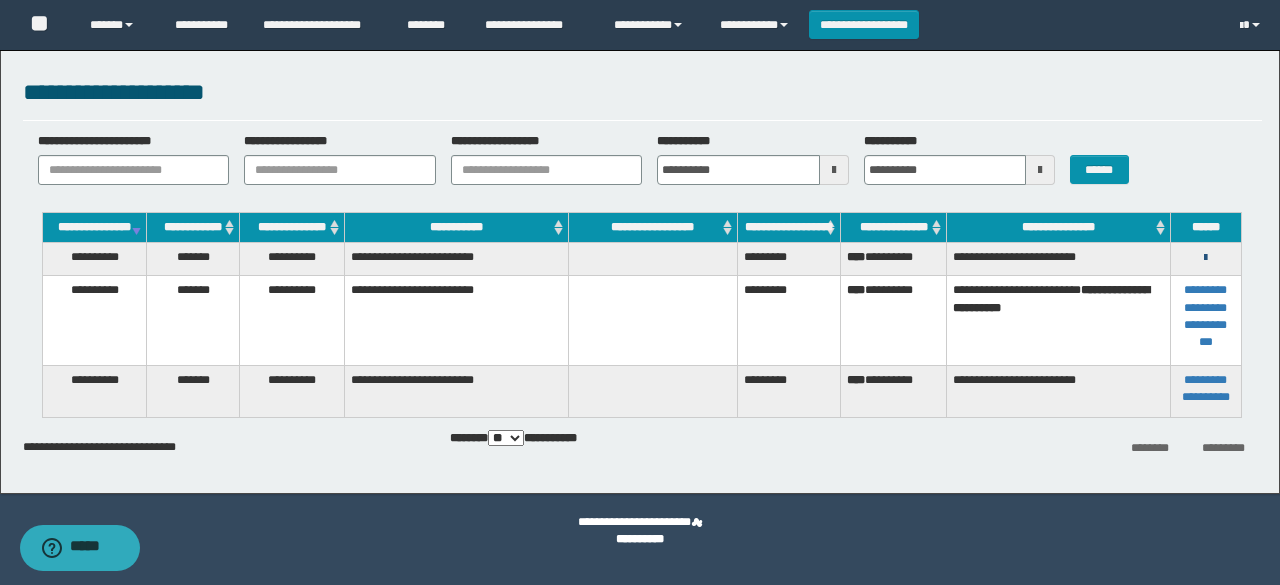 click at bounding box center (1205, 258) 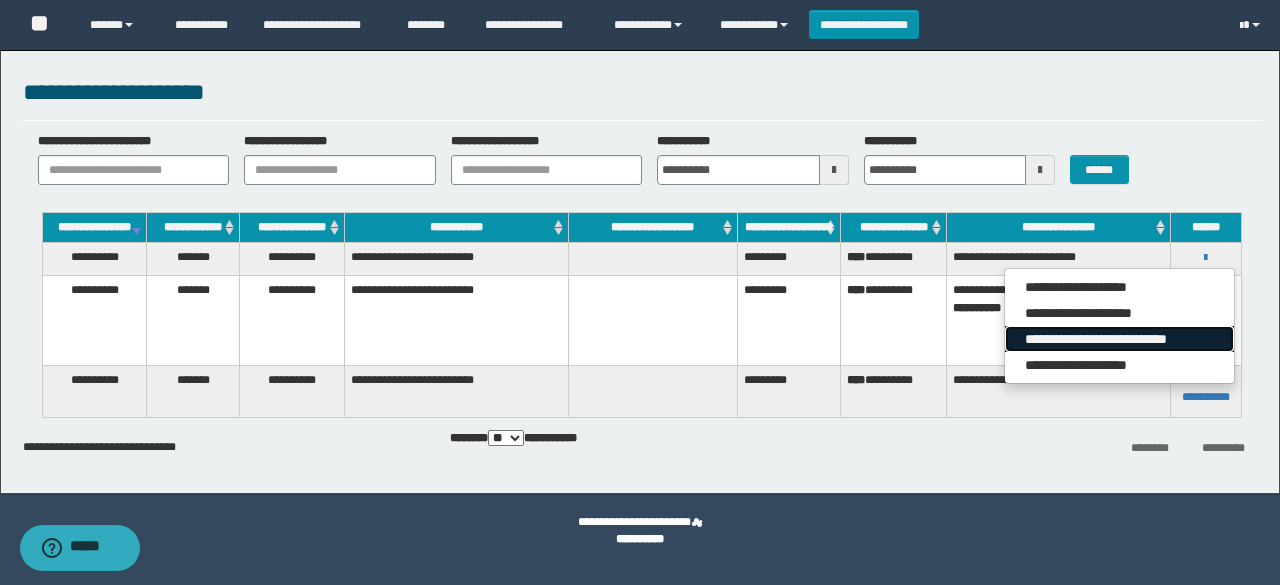 click on "**********" at bounding box center [1119, 339] 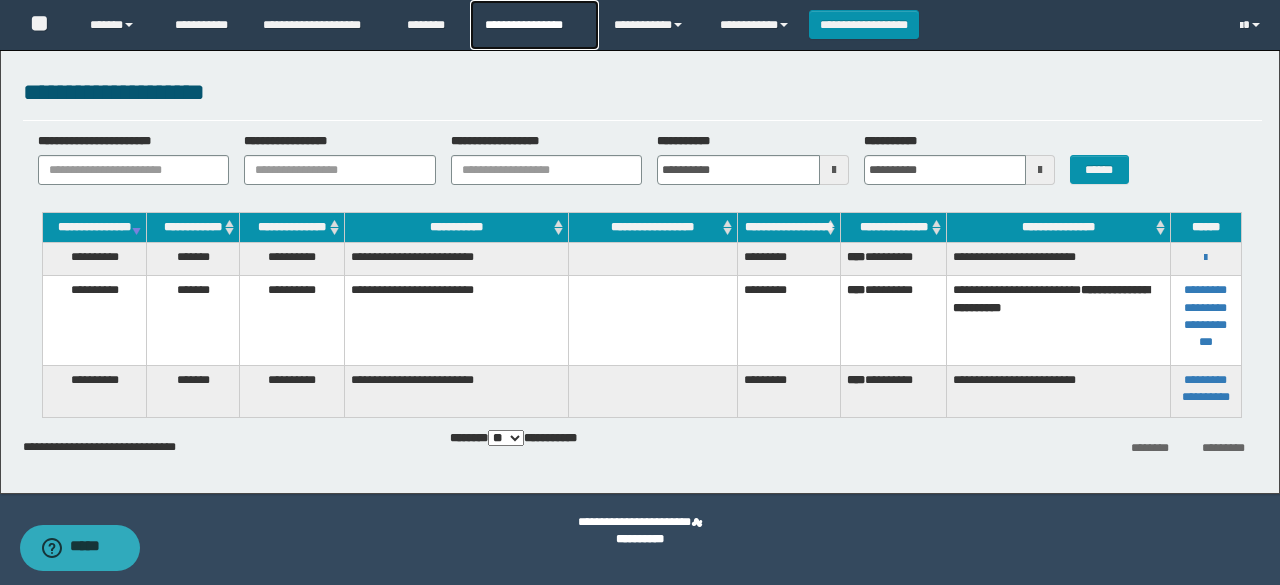 click on "**********" at bounding box center [534, 25] 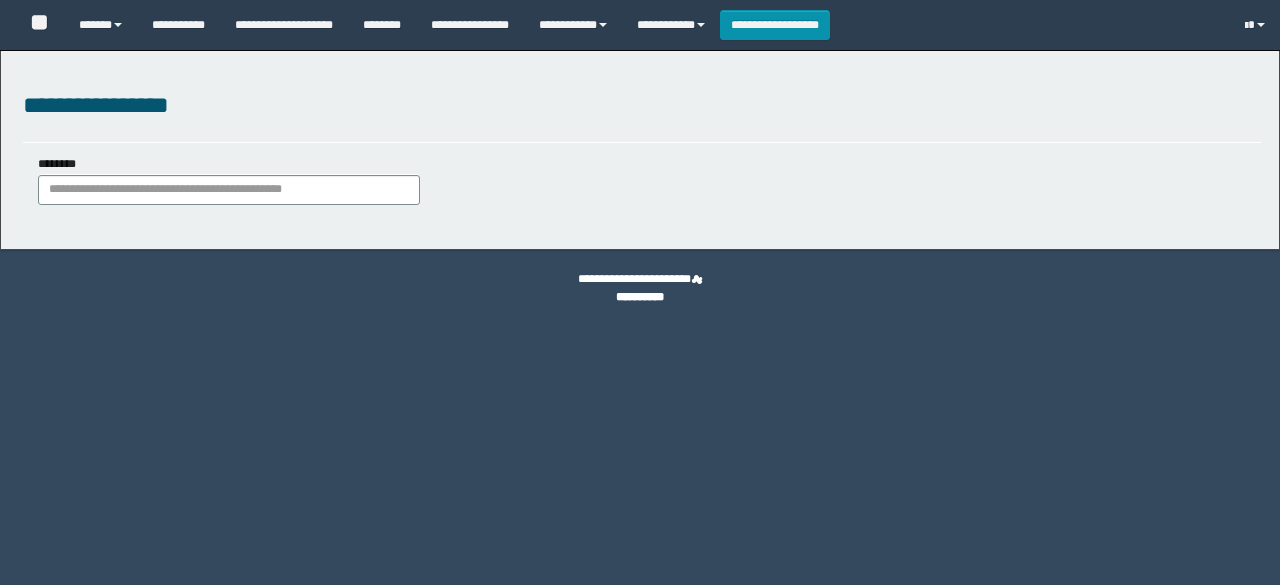 scroll, scrollTop: 0, scrollLeft: 0, axis: both 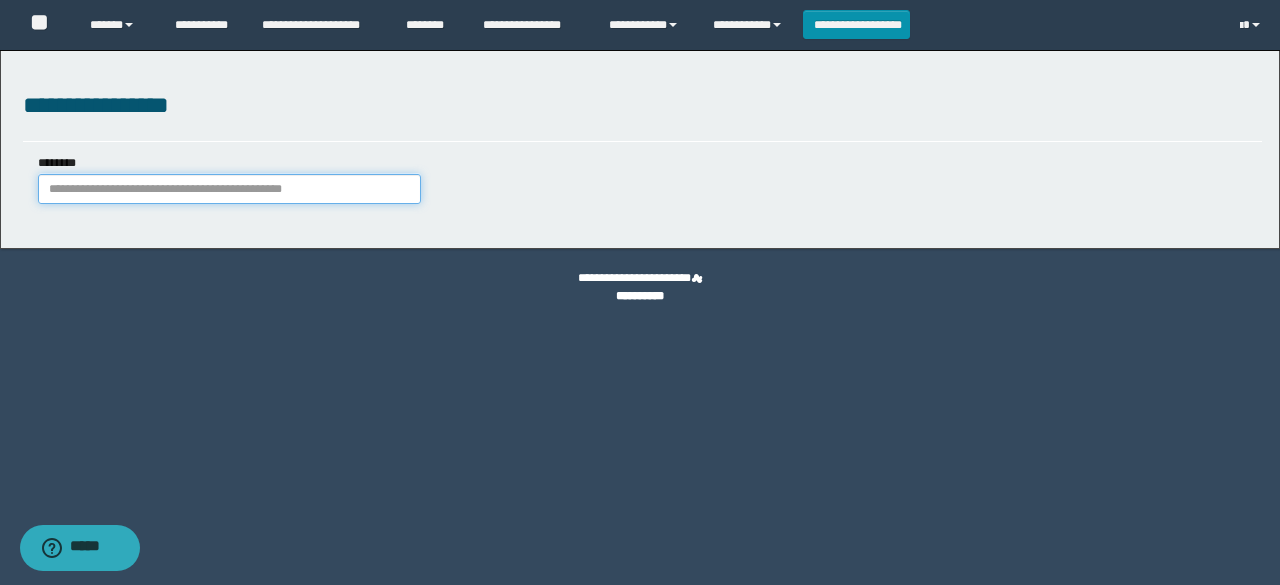 click on "********" at bounding box center (229, 189) 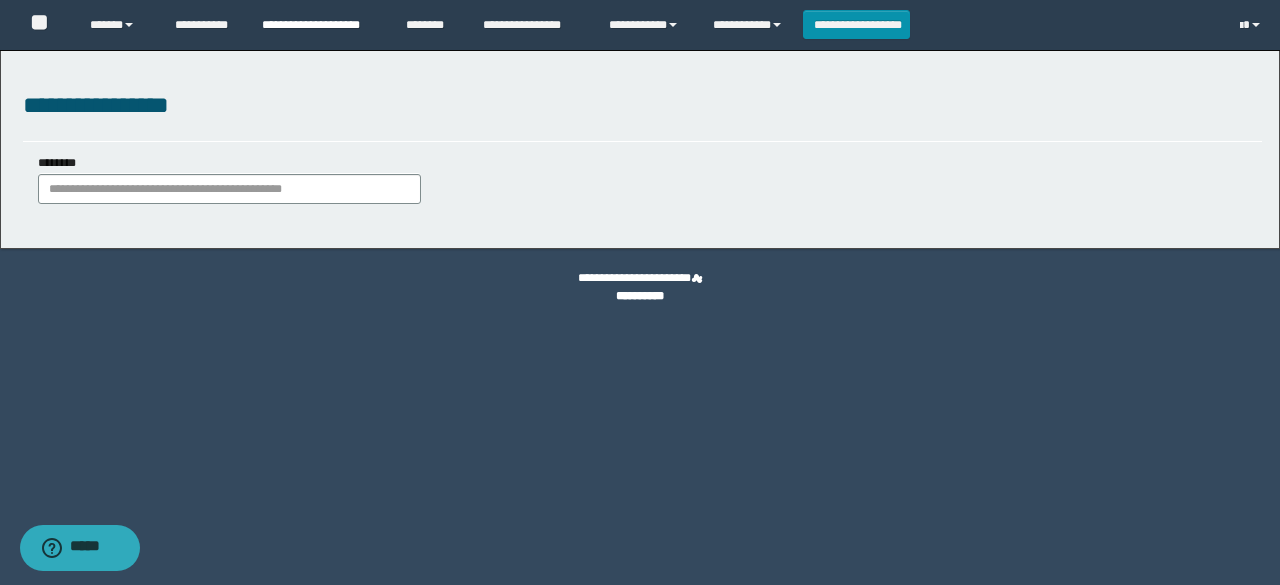 click on "**********" at bounding box center (319, 25) 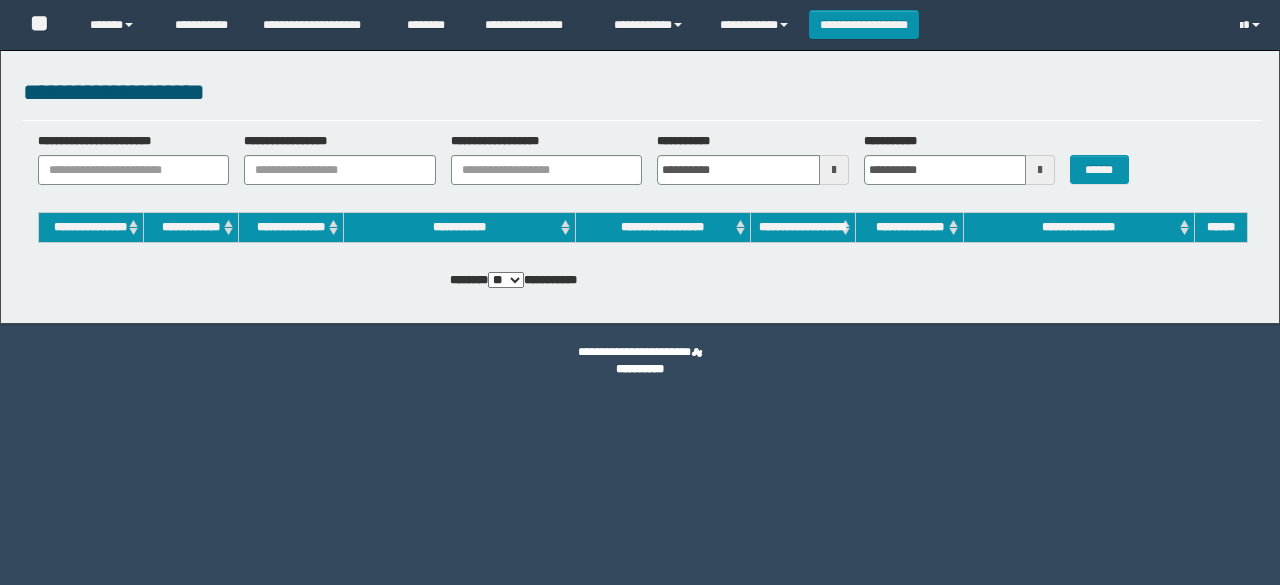 scroll, scrollTop: 0, scrollLeft: 0, axis: both 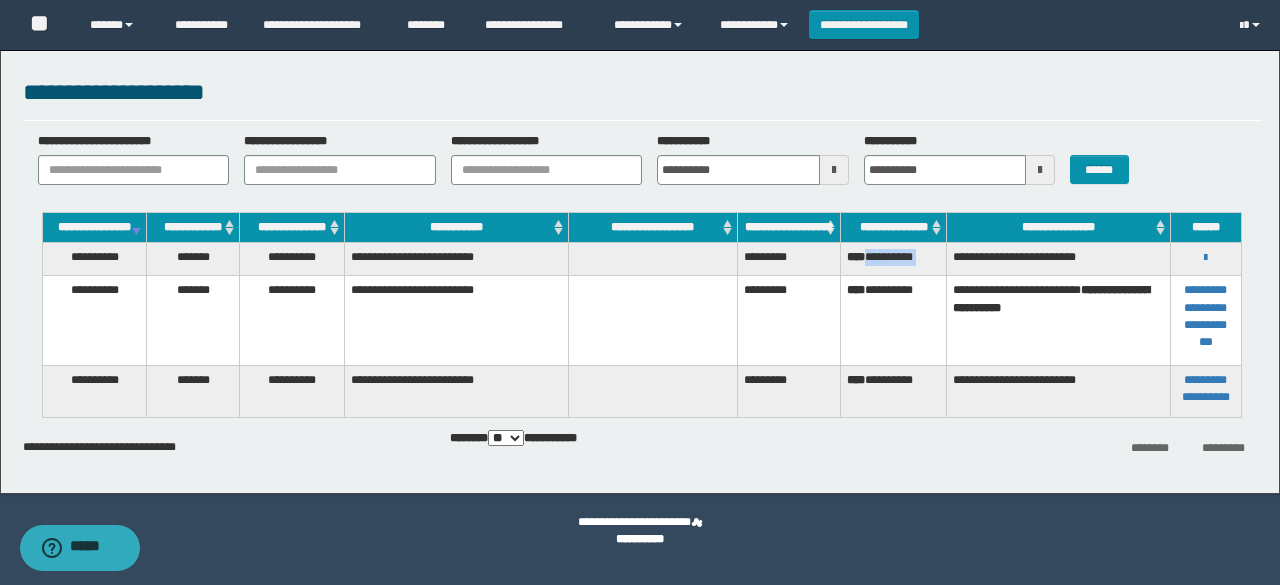 drag, startPoint x: 872, startPoint y: 274, endPoint x: 950, endPoint y: 279, distance: 78.160095 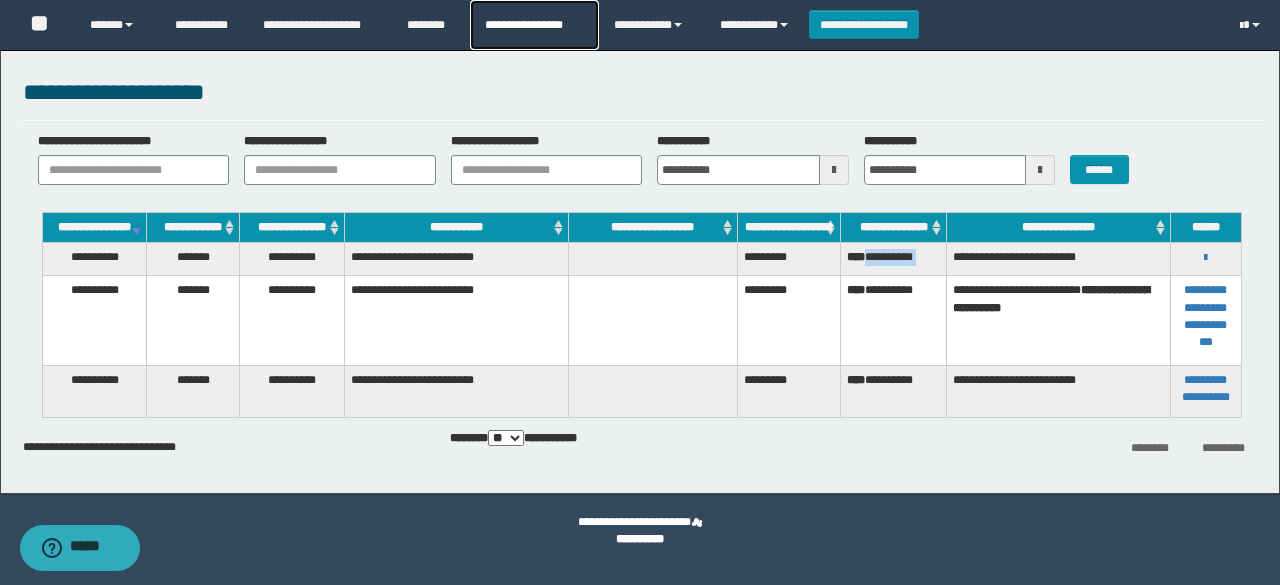 click on "**********" at bounding box center [534, 25] 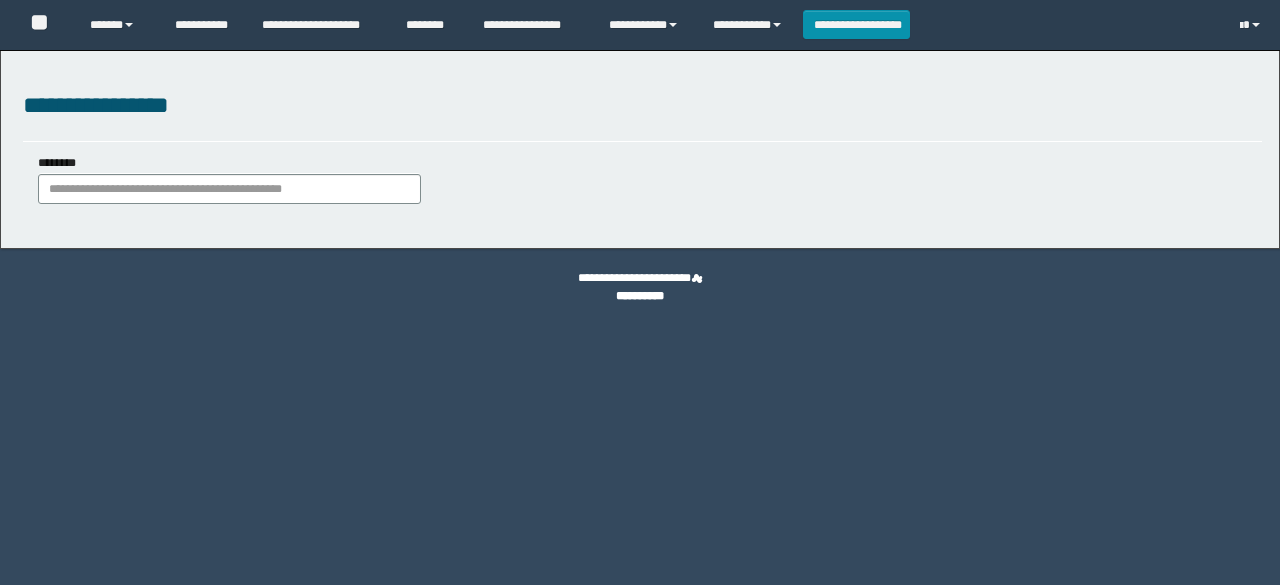 scroll, scrollTop: 0, scrollLeft: 0, axis: both 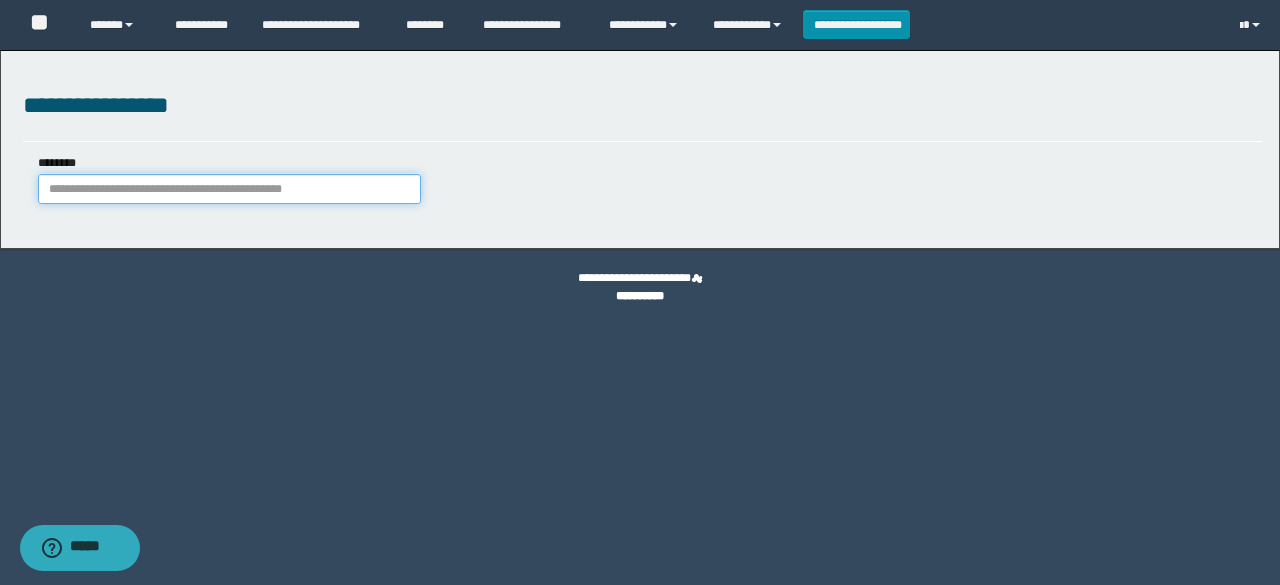 click on "********" at bounding box center (229, 189) 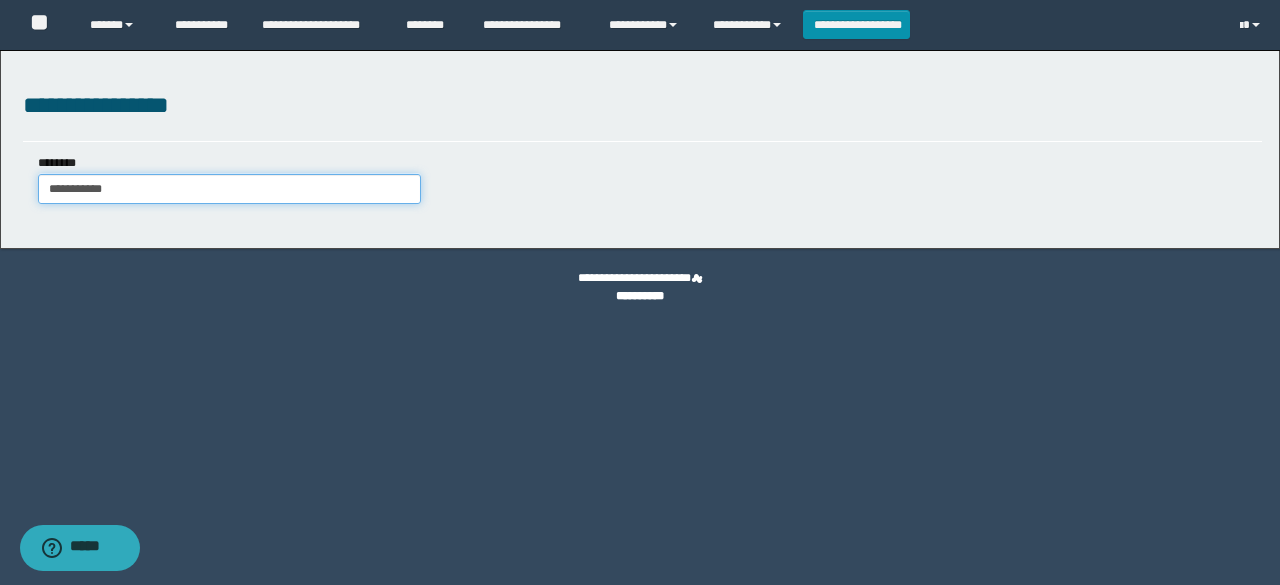 type on "**********" 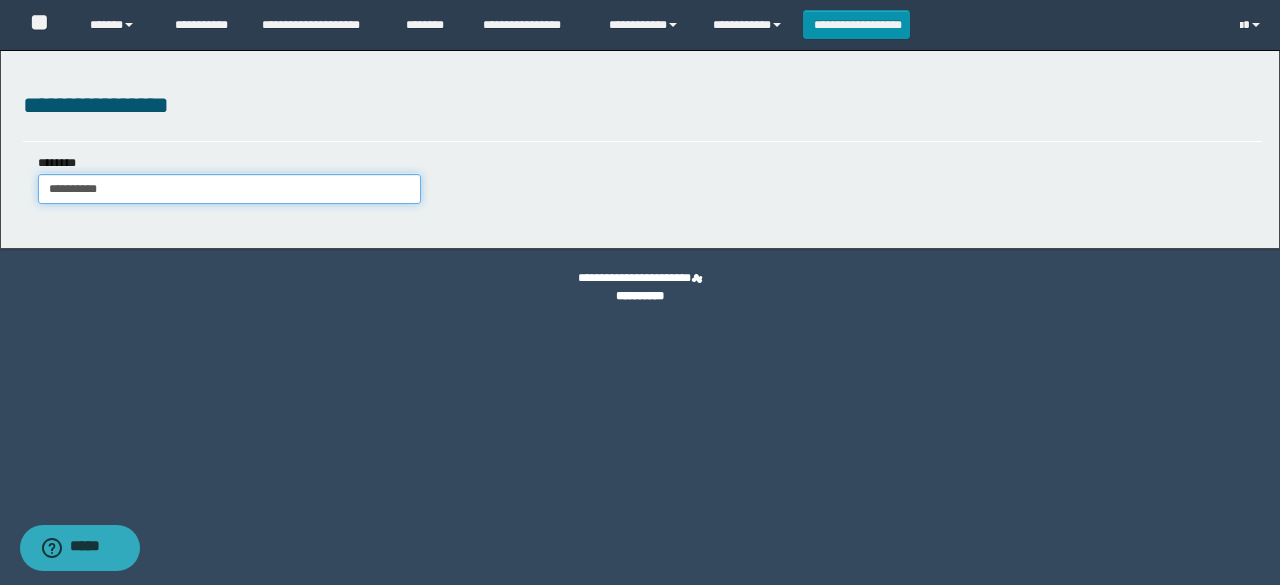 type on "**********" 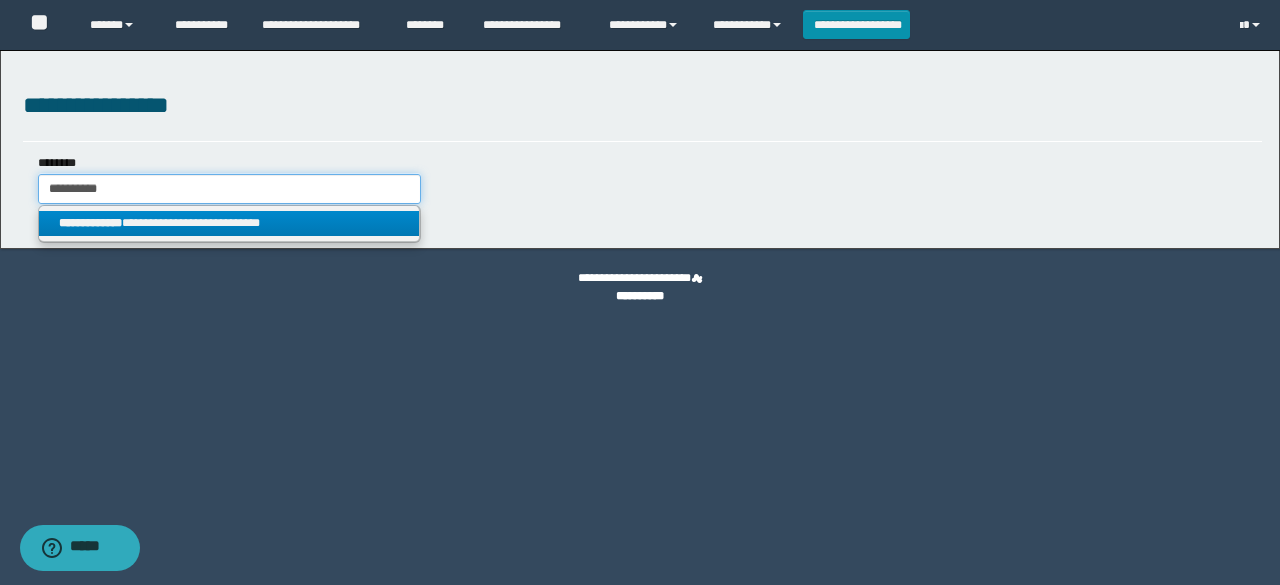 type on "**********" 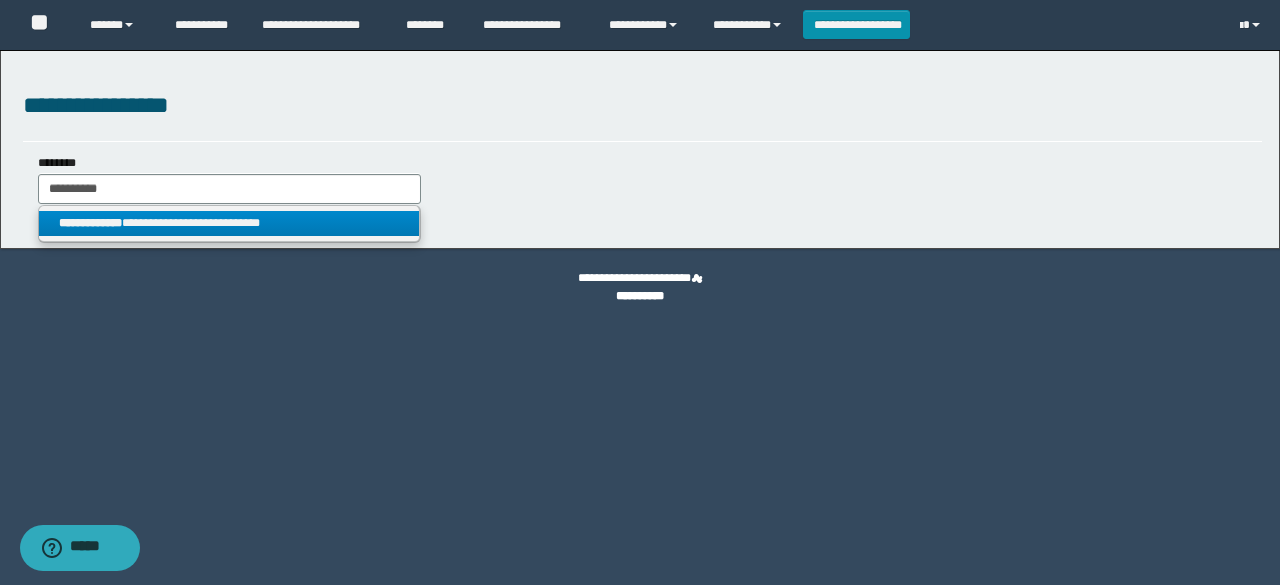 click on "**********" at bounding box center (229, 223) 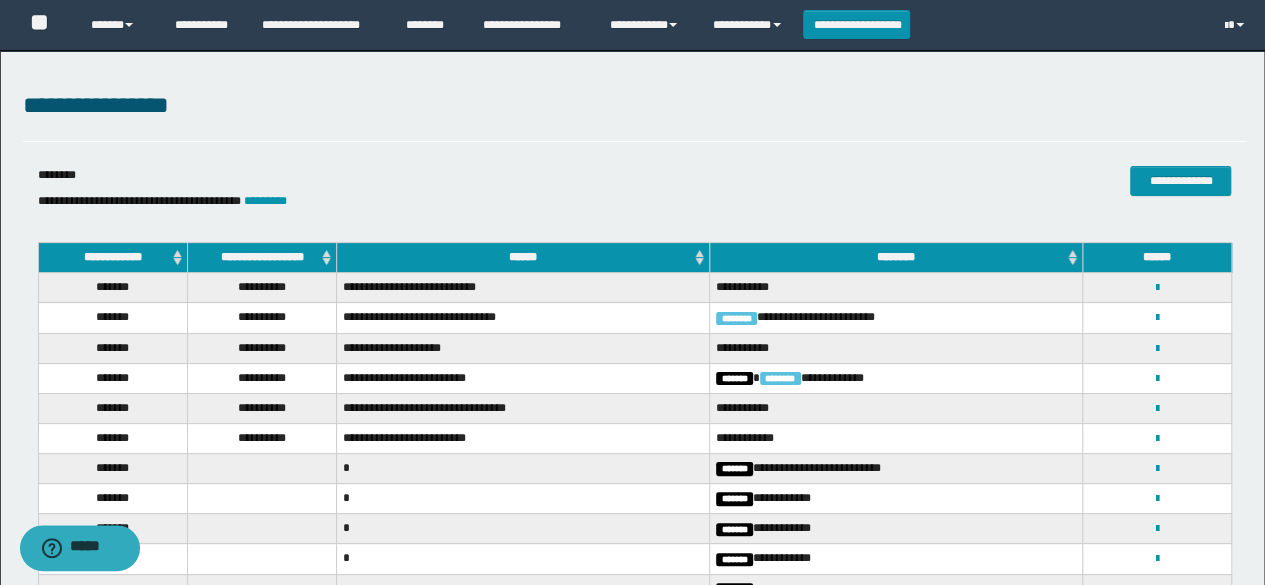 click on "**********" at bounding box center (896, 288) 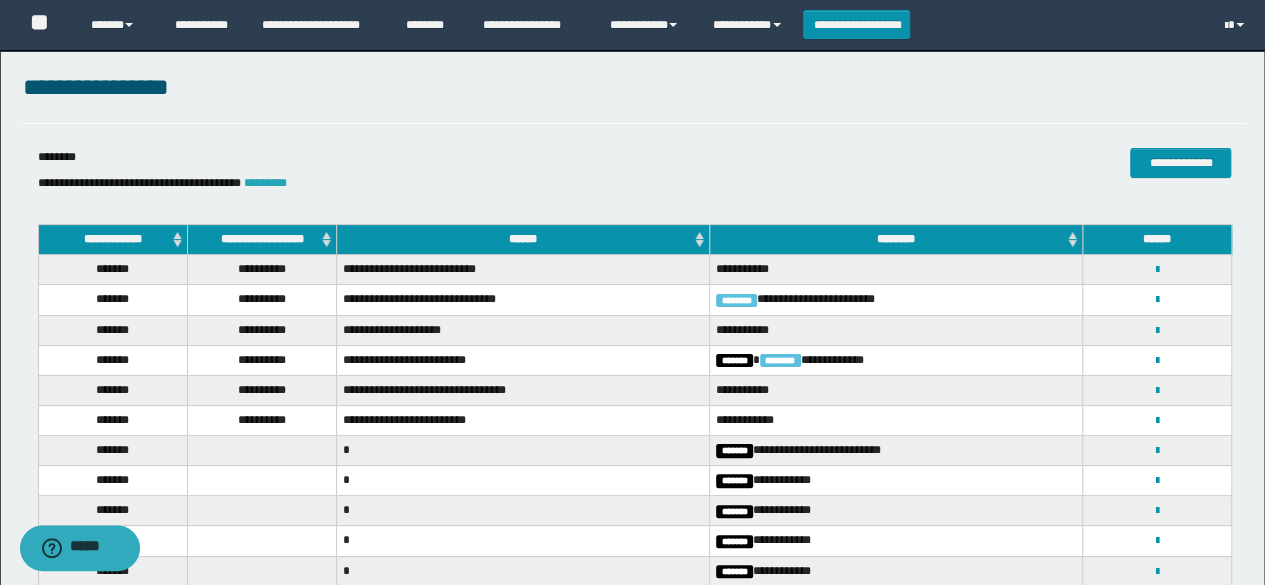 click on "*********" at bounding box center [265, 183] 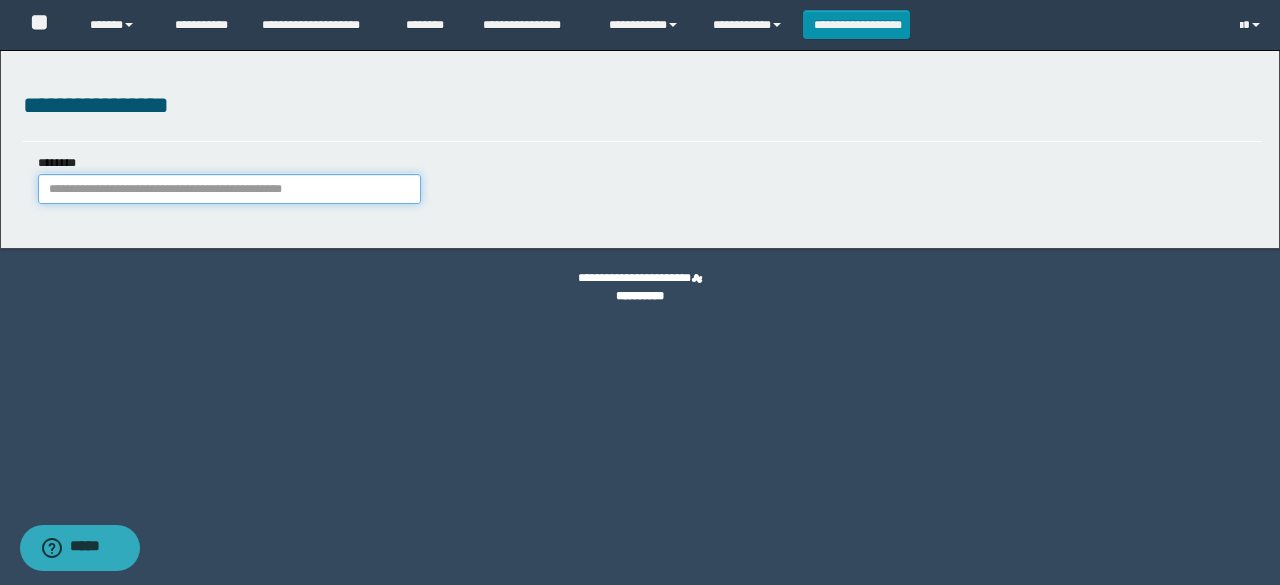 drag, startPoint x: 291, startPoint y: 183, endPoint x: 244, endPoint y: 187, distance: 47.169907 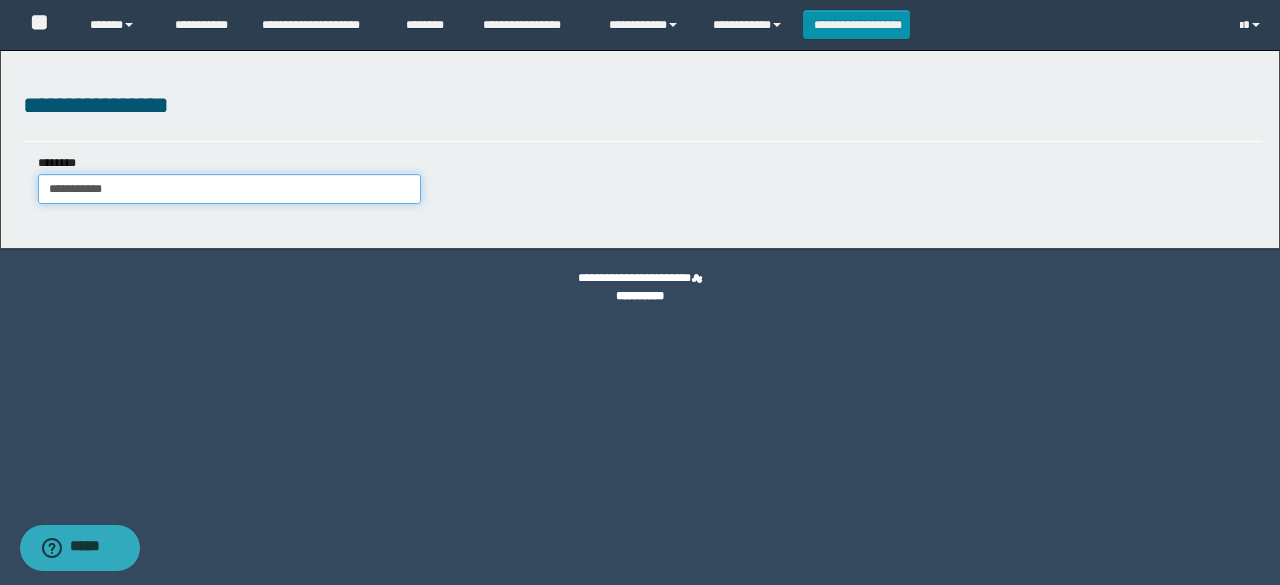 type on "**********" 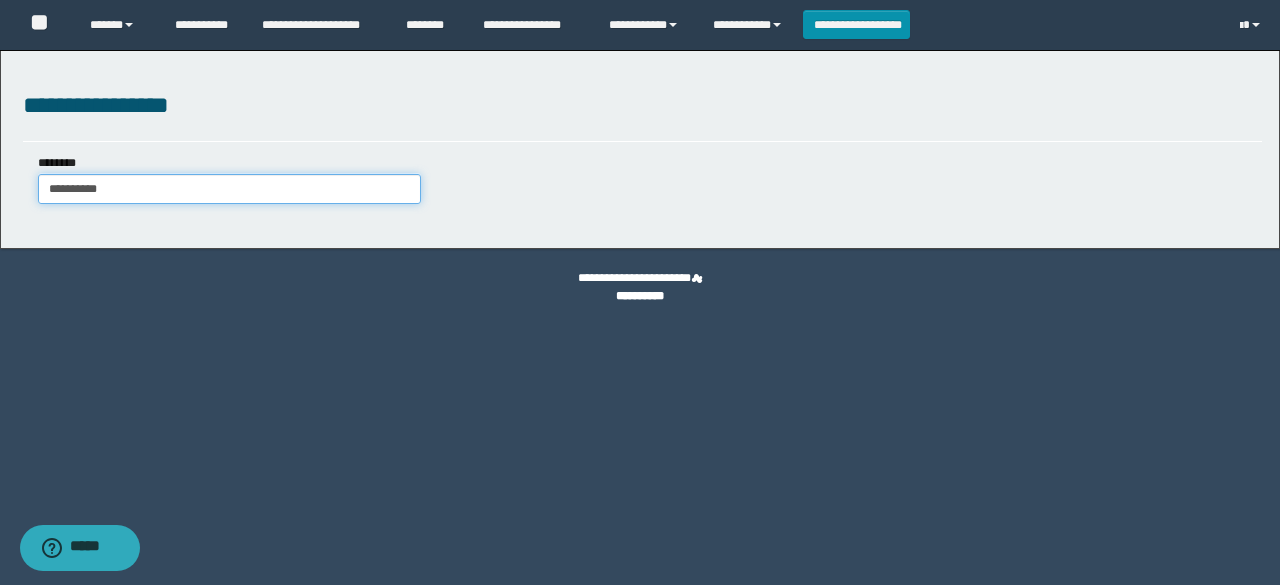 type on "**********" 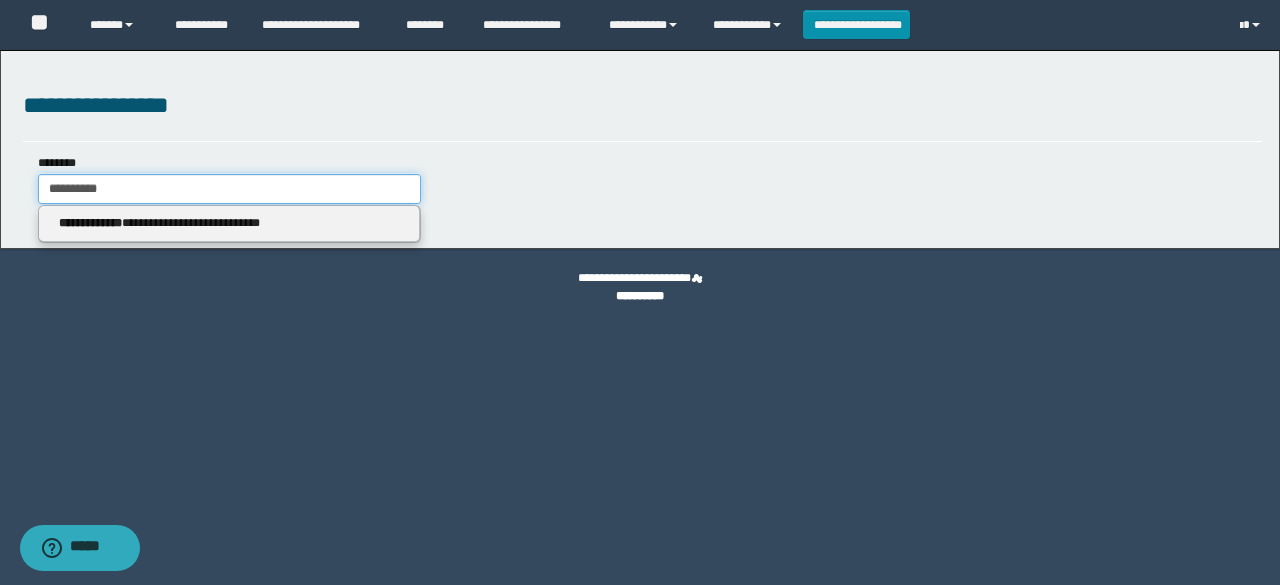 type on "**********" 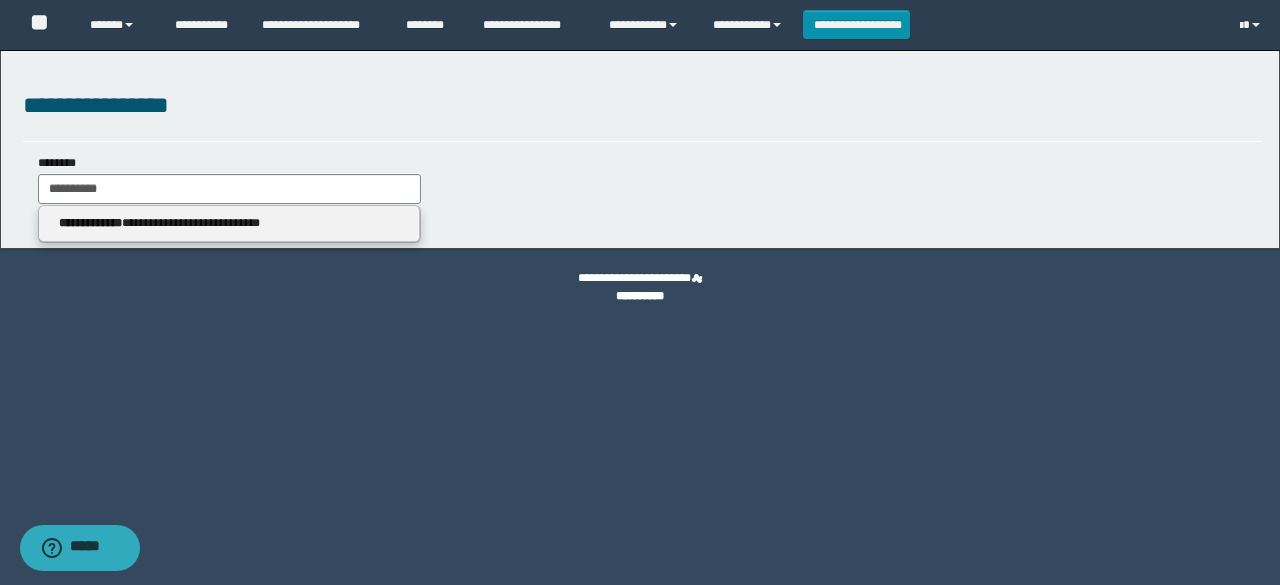 click on "**********" at bounding box center [229, 224] 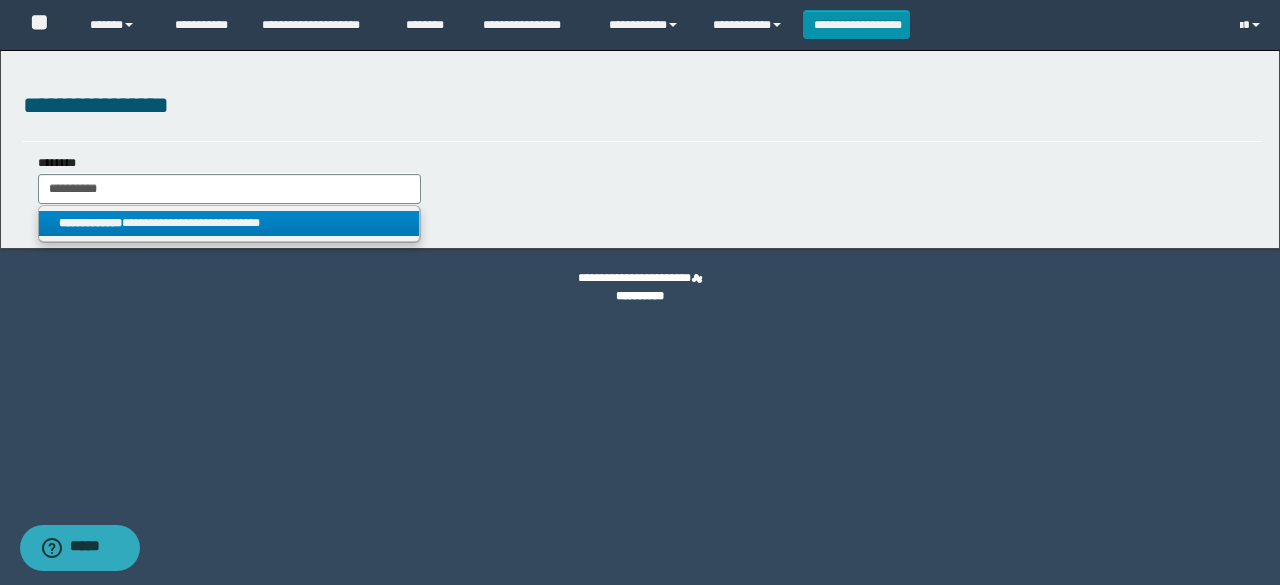 click on "**********" at bounding box center [229, 223] 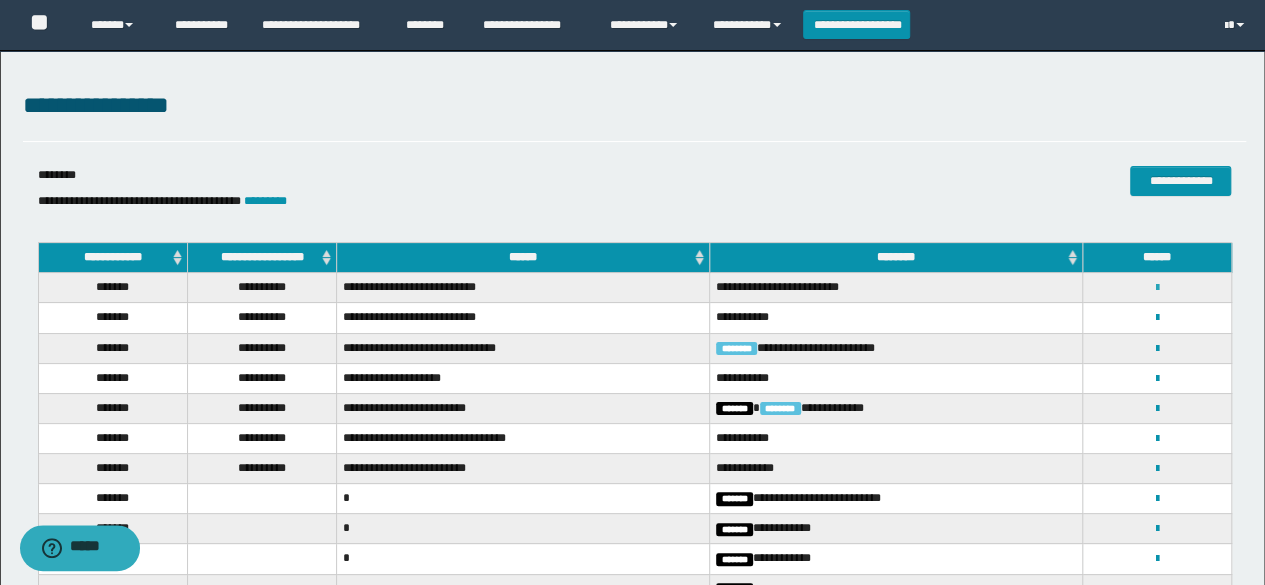 click at bounding box center [1157, 288] 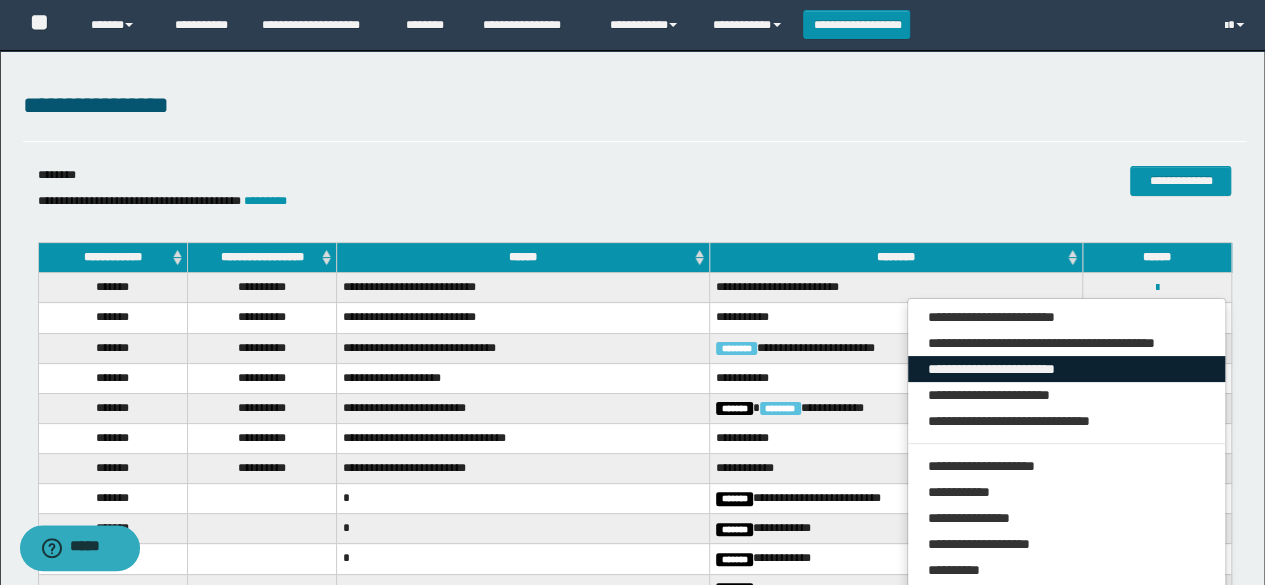 click on "**********" at bounding box center [1067, 369] 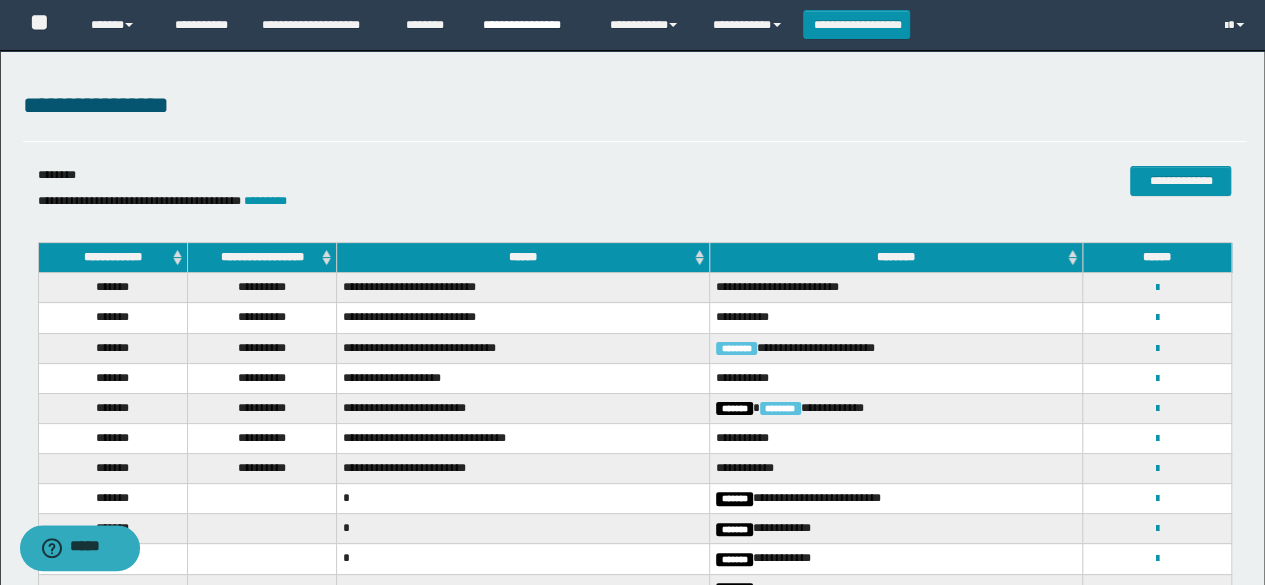 click on "**********" at bounding box center (531, 25) 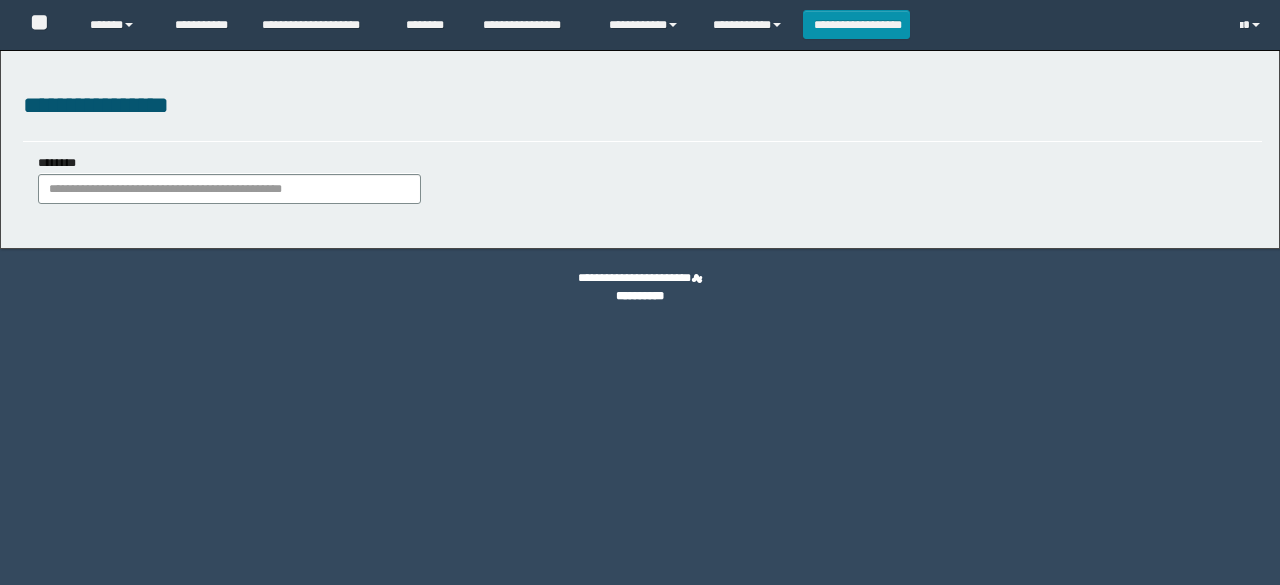 scroll, scrollTop: 0, scrollLeft: 0, axis: both 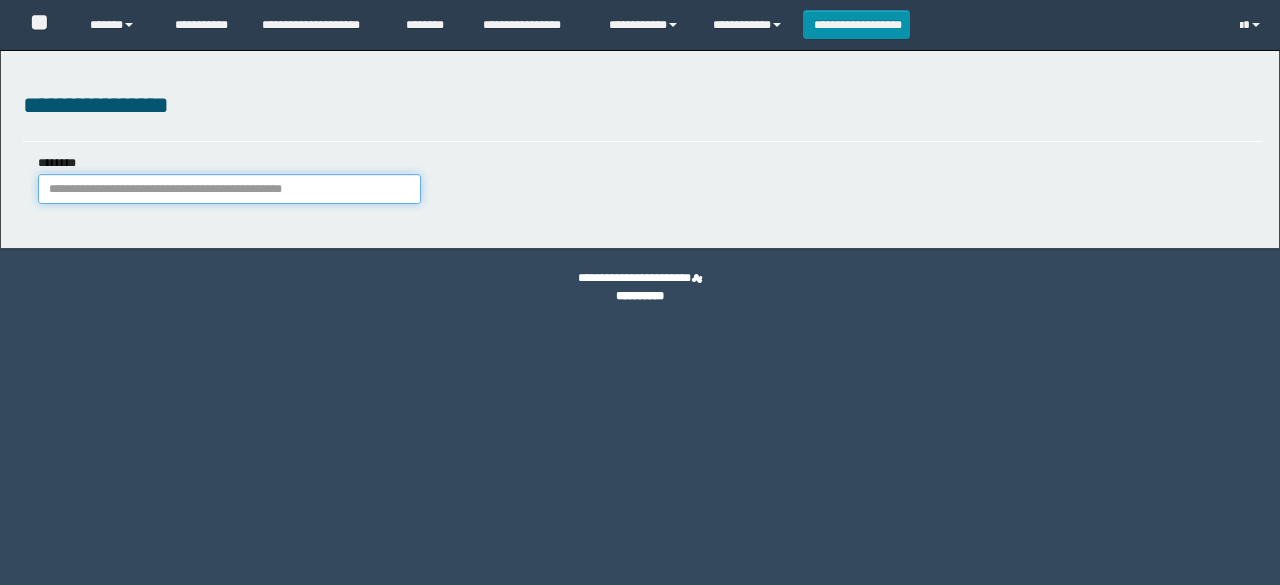 drag, startPoint x: 262, startPoint y: 196, endPoint x: 290, endPoint y: 166, distance: 41.036568 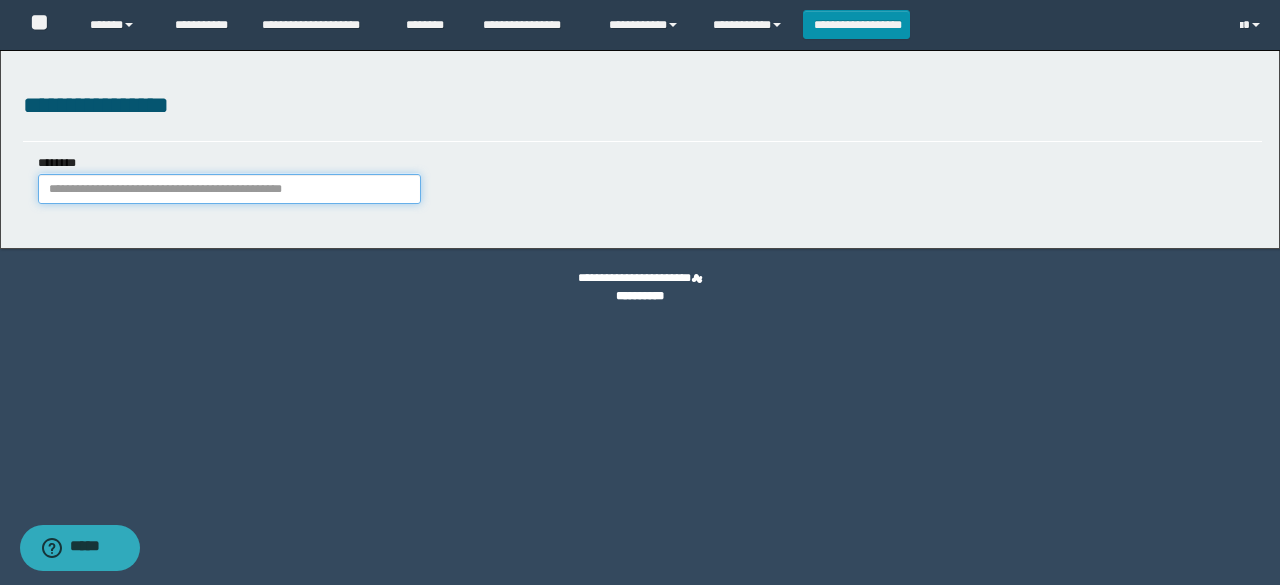 paste on "**********" 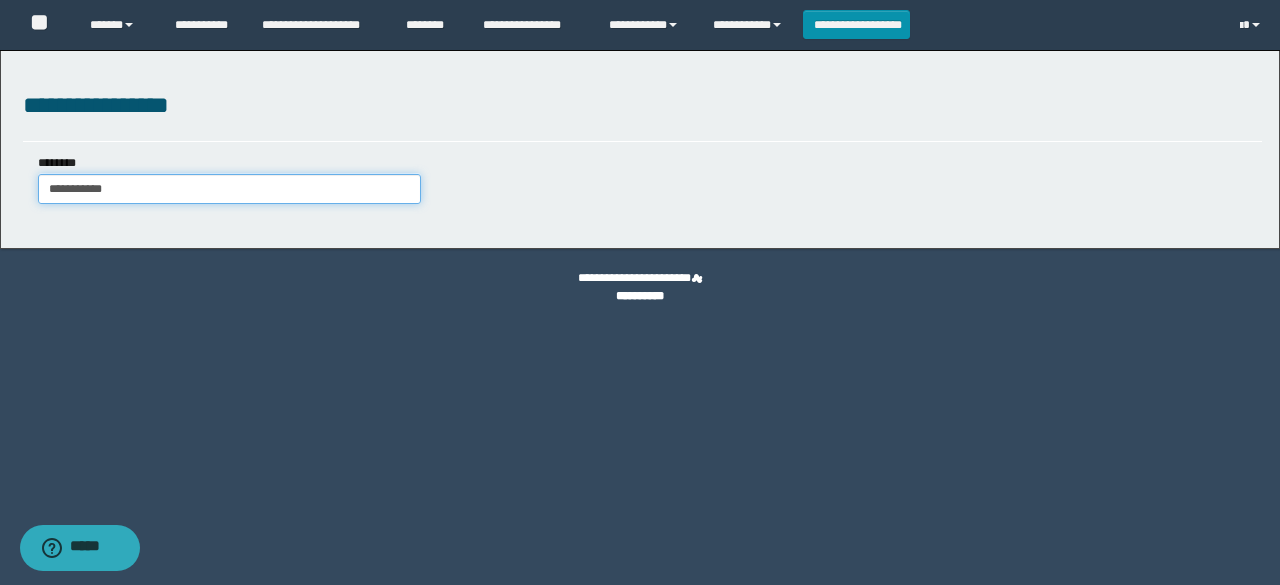 type on "**********" 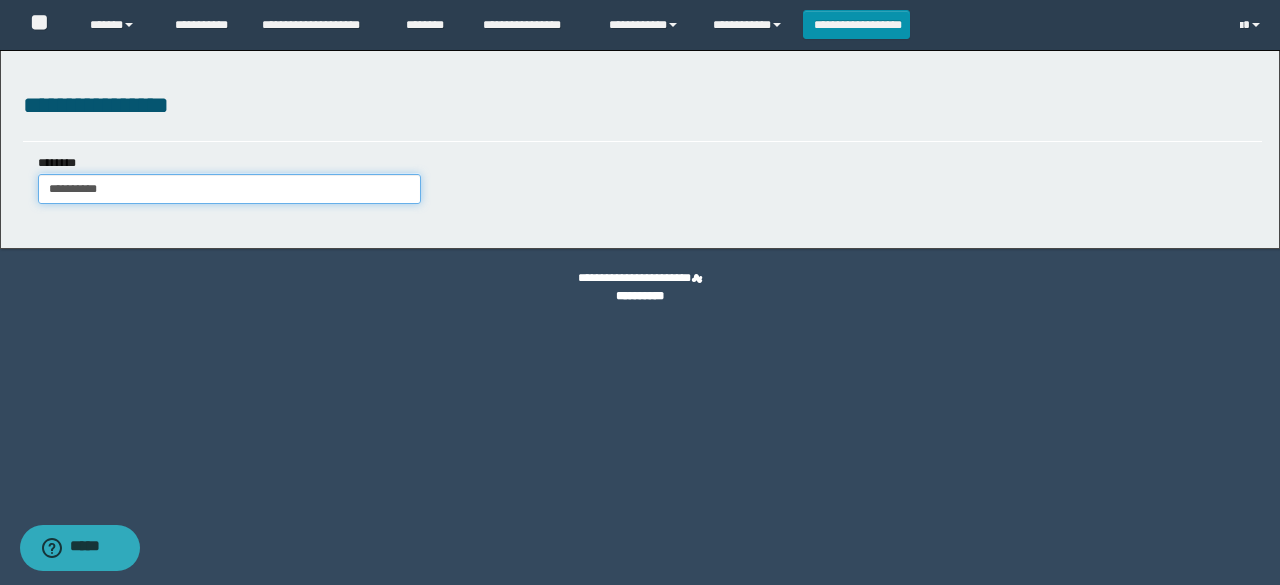 type on "**********" 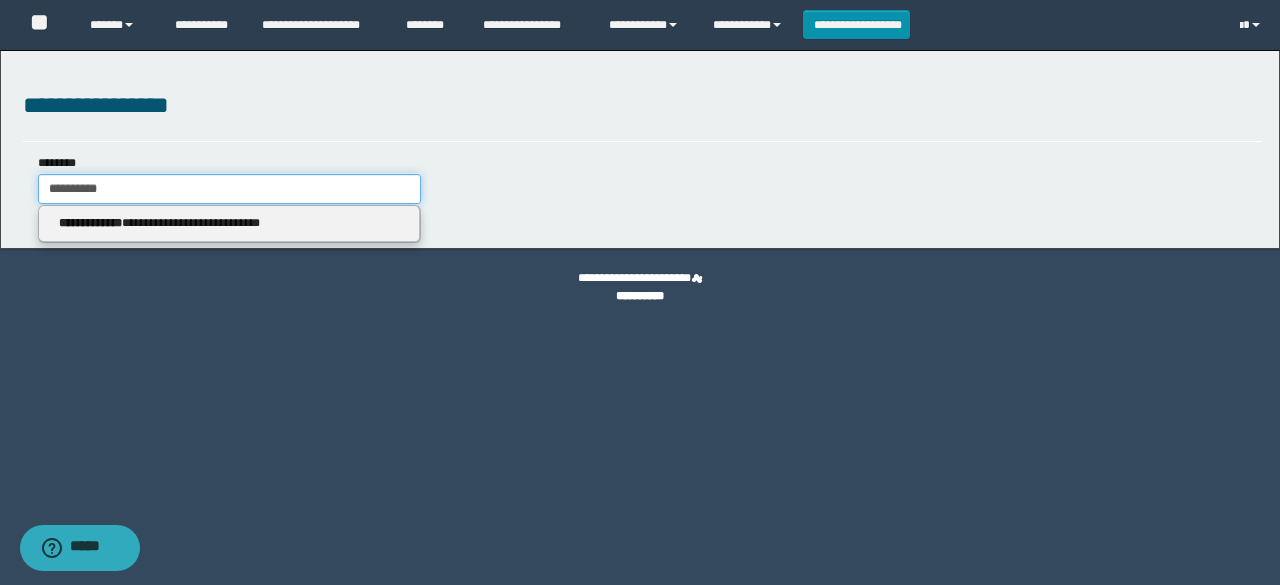 type on "**********" 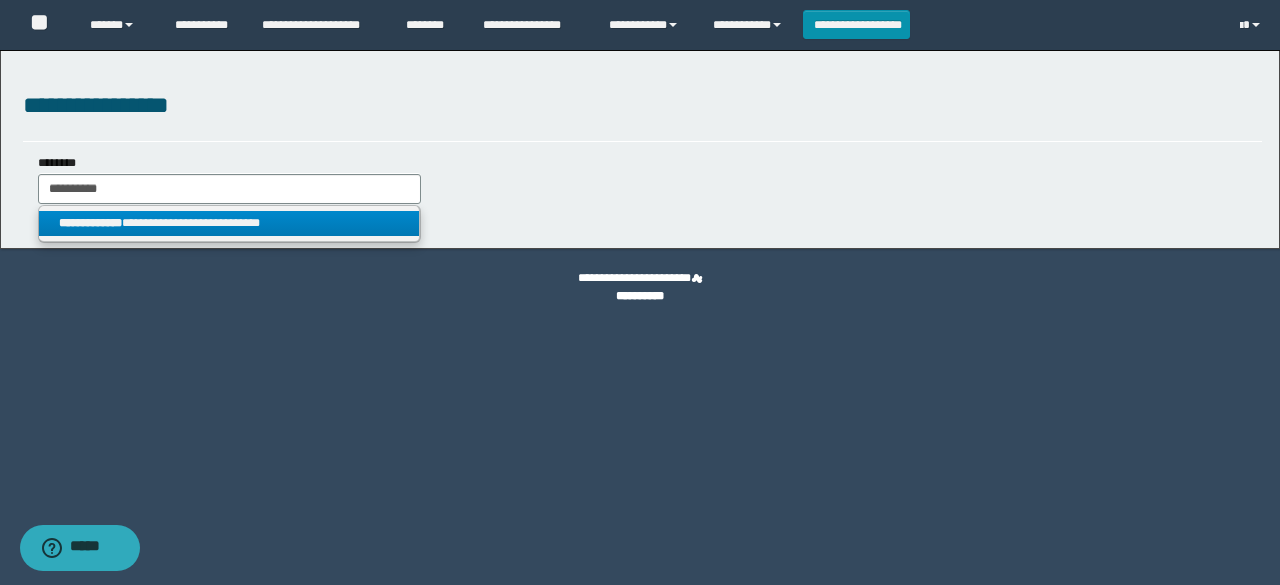 click on "**********" at bounding box center (229, 223) 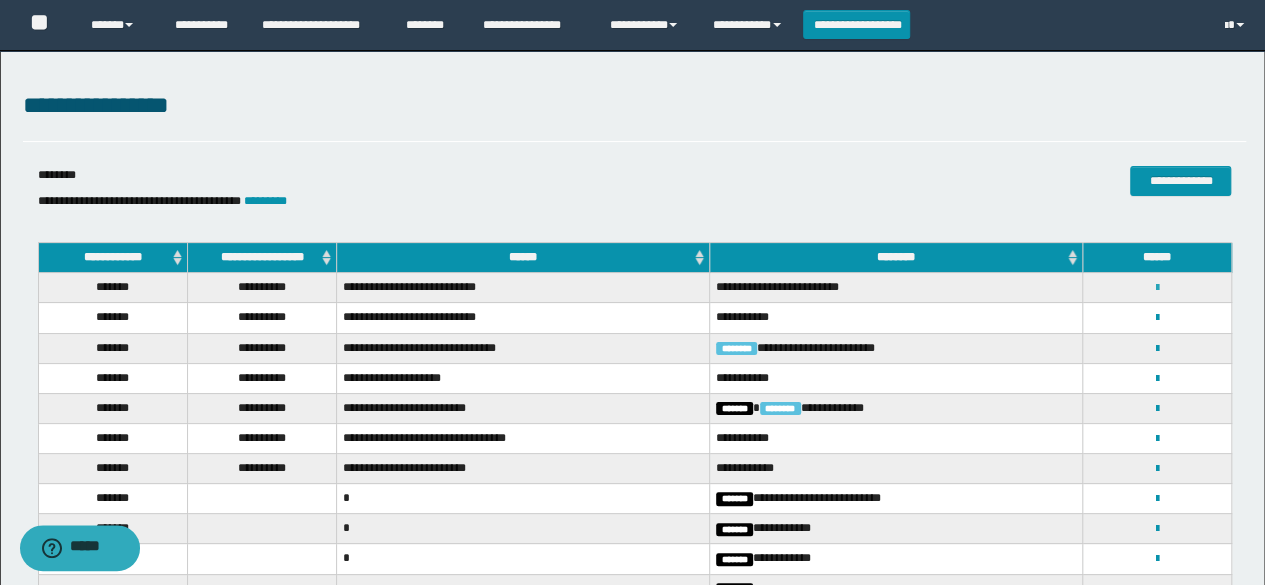 click at bounding box center [1157, 288] 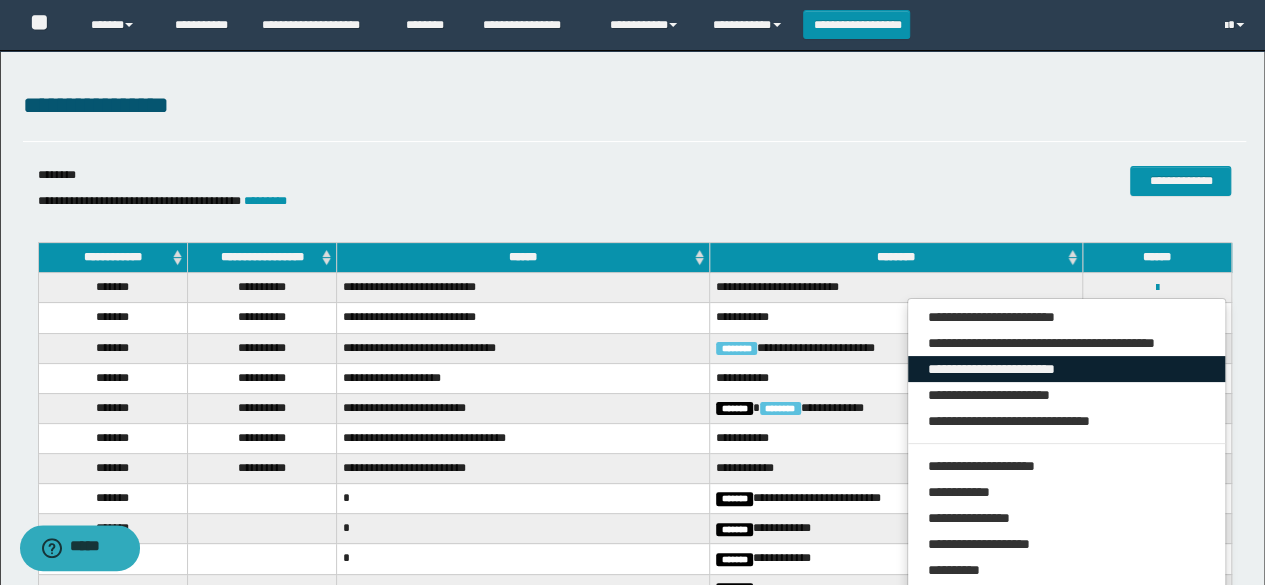 click on "**********" at bounding box center [1067, 369] 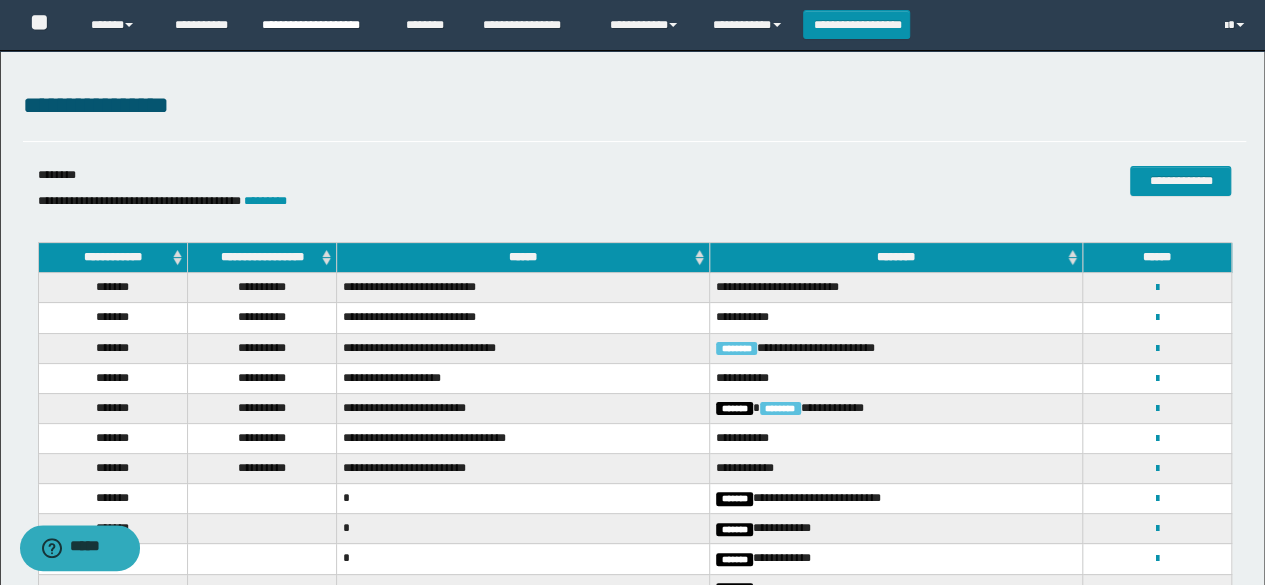 click on "**********" at bounding box center (319, 25) 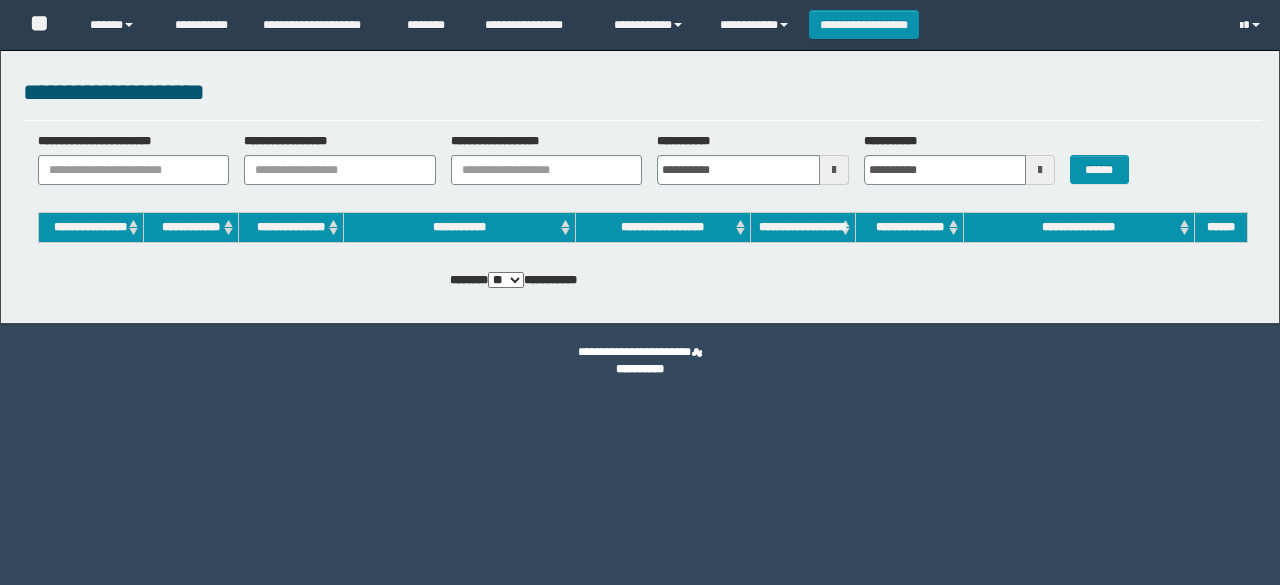 scroll, scrollTop: 0, scrollLeft: 0, axis: both 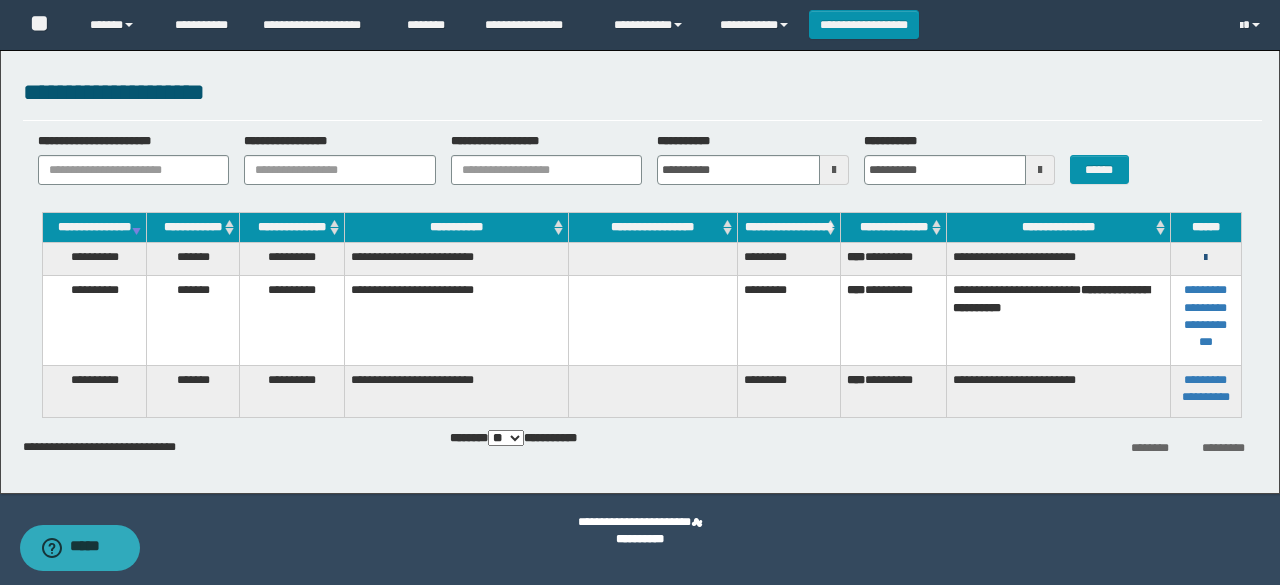click at bounding box center (1205, 258) 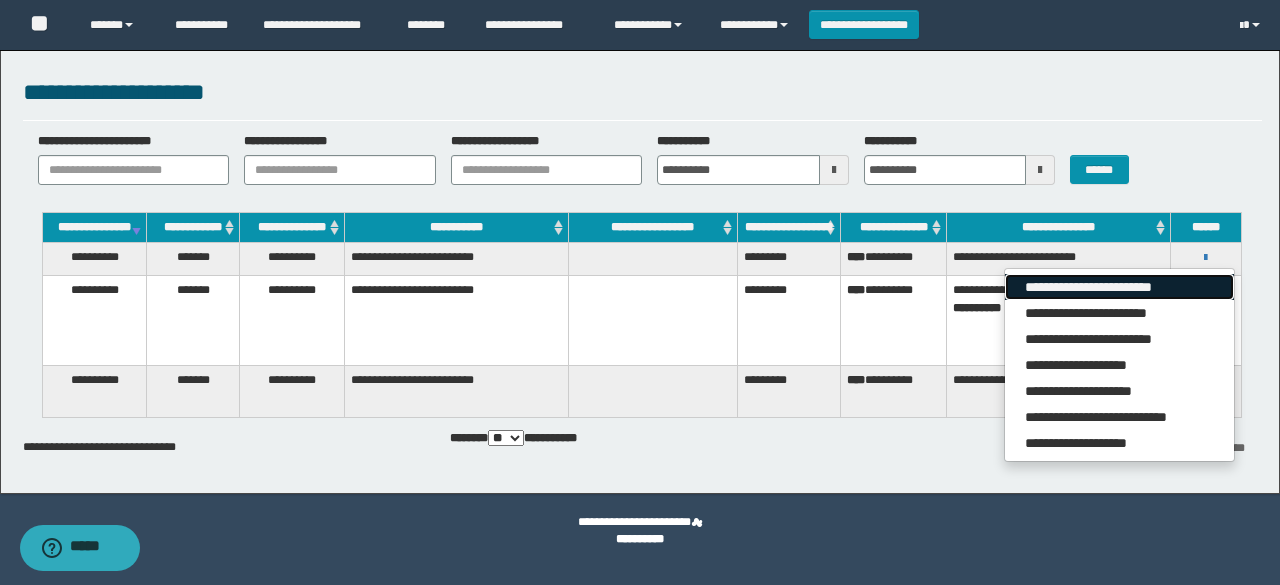click on "**********" at bounding box center [1119, 287] 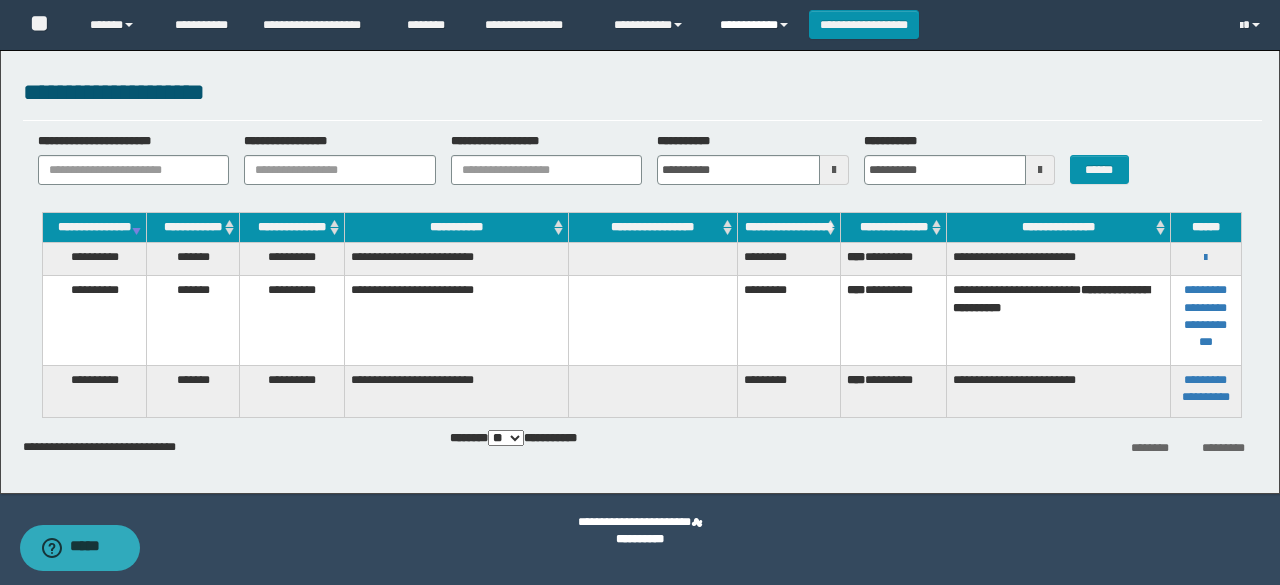 click on "**********" at bounding box center (757, 25) 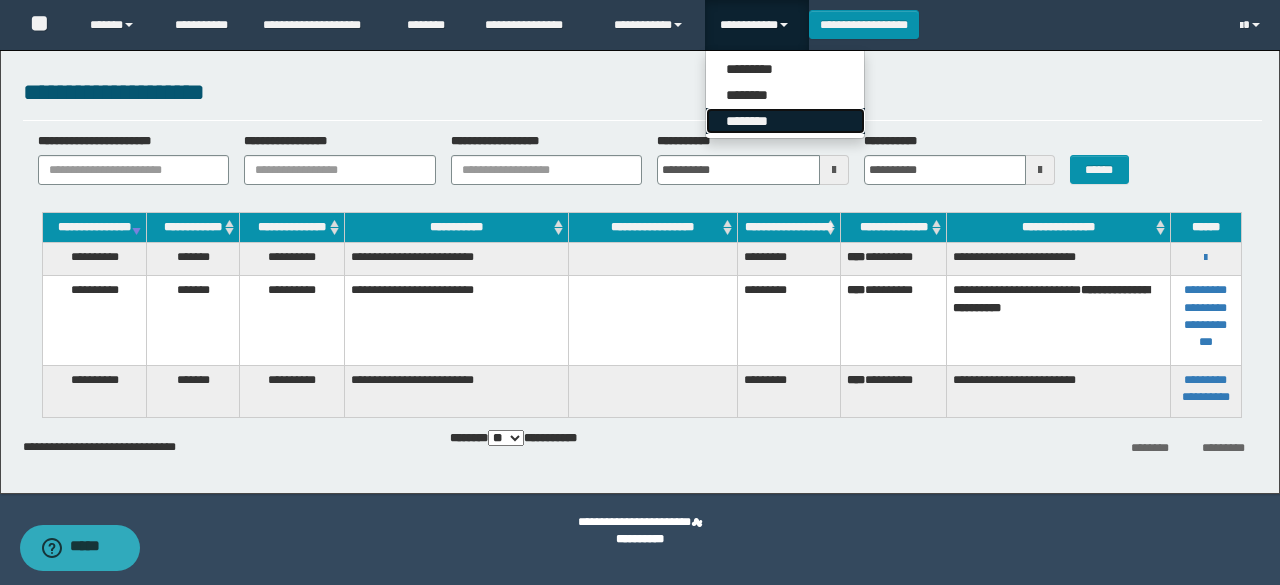 click on "********" at bounding box center [785, 121] 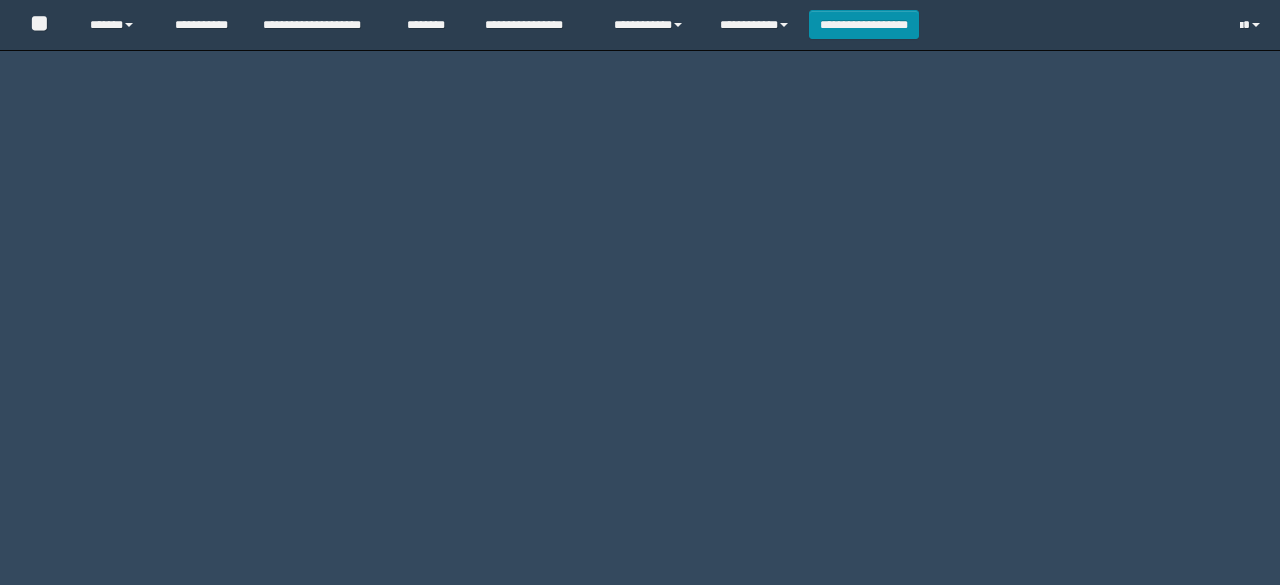 scroll, scrollTop: 0, scrollLeft: 0, axis: both 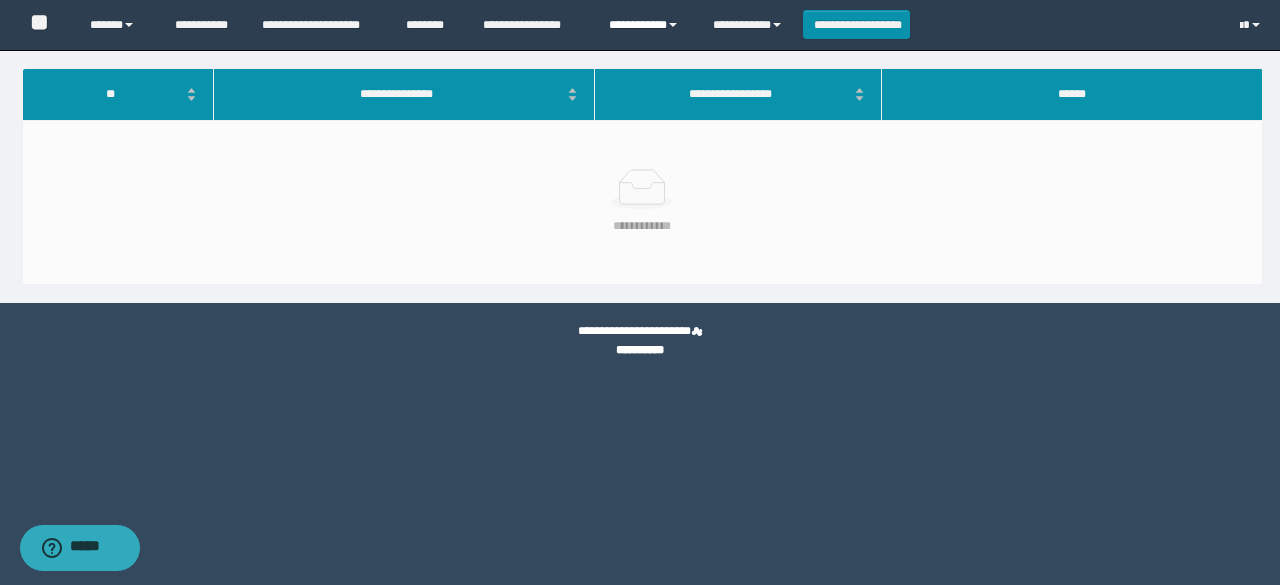 click on "**********" at bounding box center [646, 25] 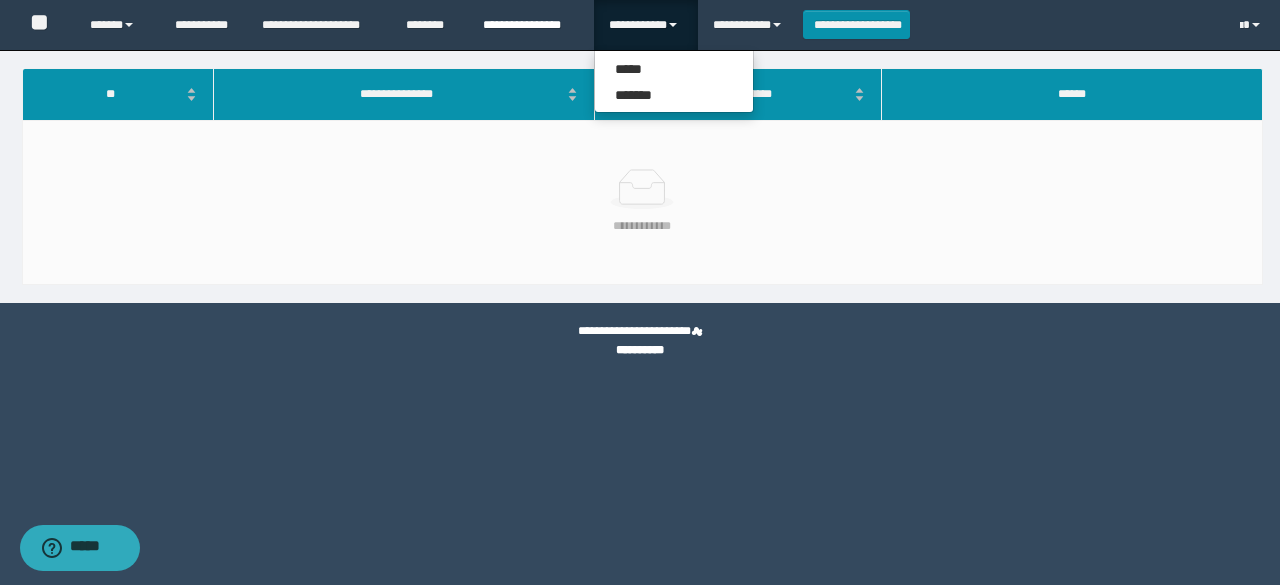 click on "**********" at bounding box center [531, 25] 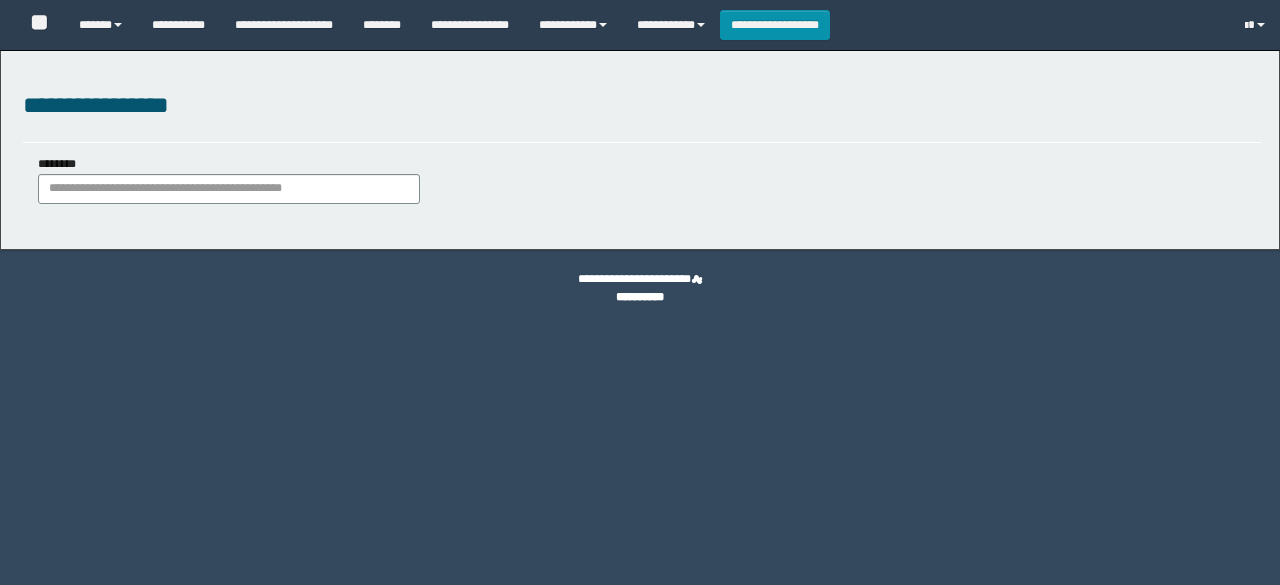 click on "********" at bounding box center [382, 25] 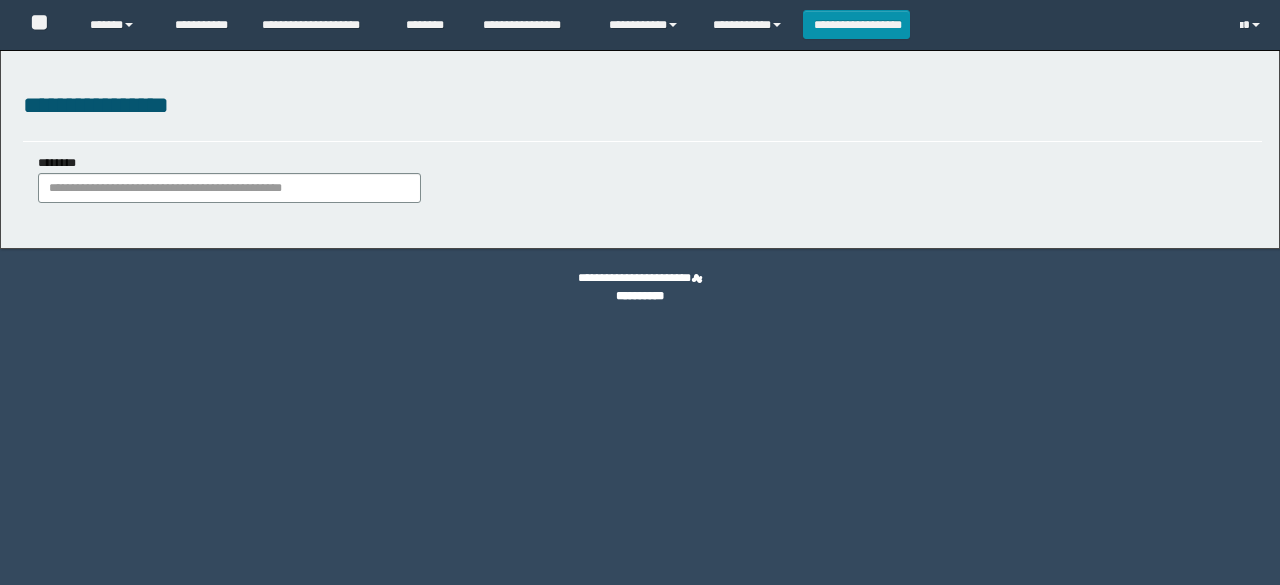scroll, scrollTop: 0, scrollLeft: 0, axis: both 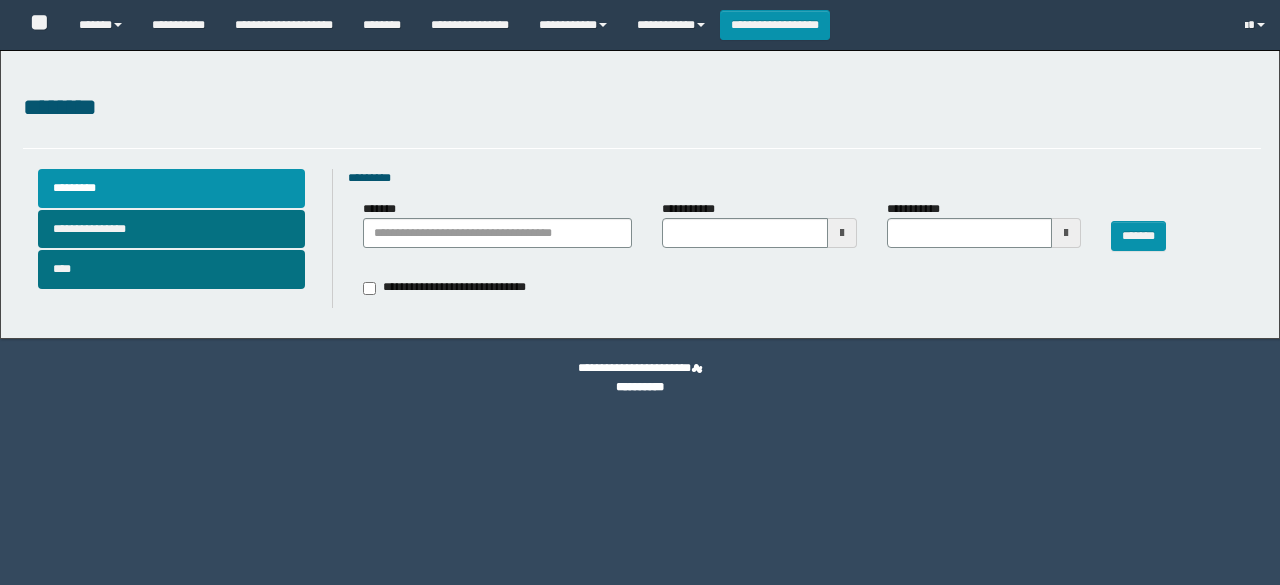 type 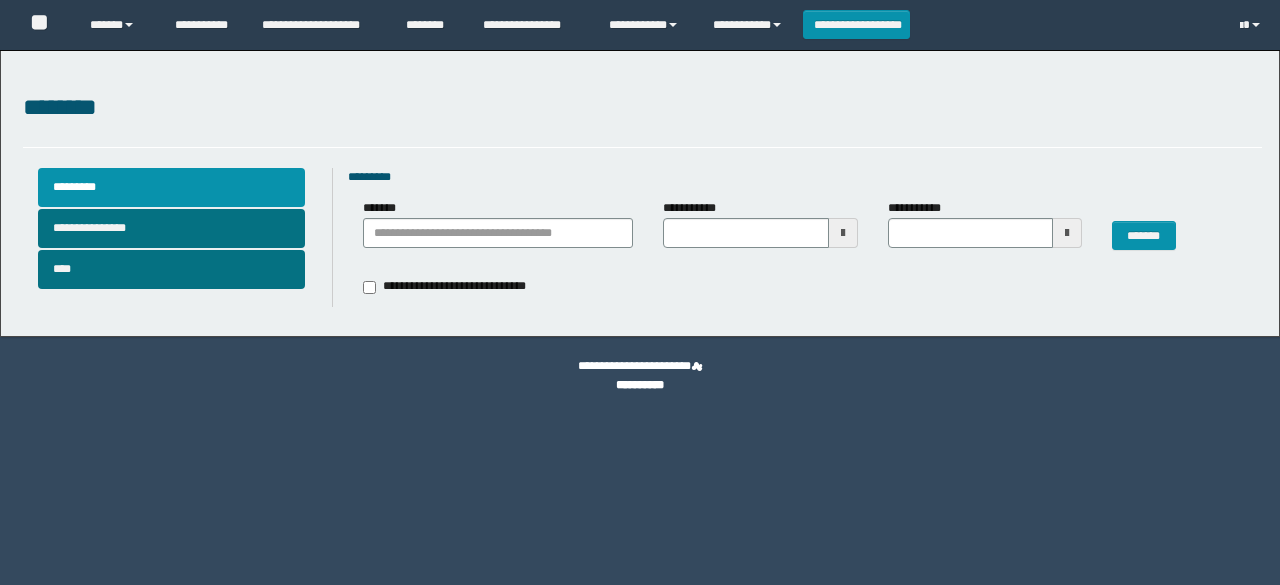 scroll, scrollTop: 0, scrollLeft: 0, axis: both 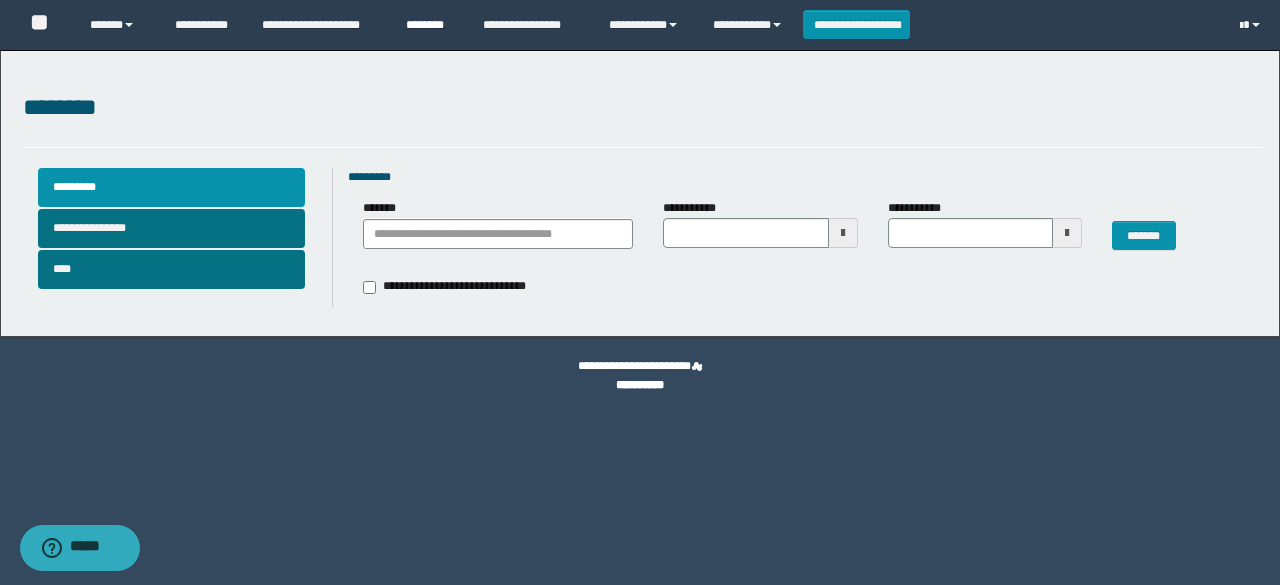 click on "********" at bounding box center [429, 25] 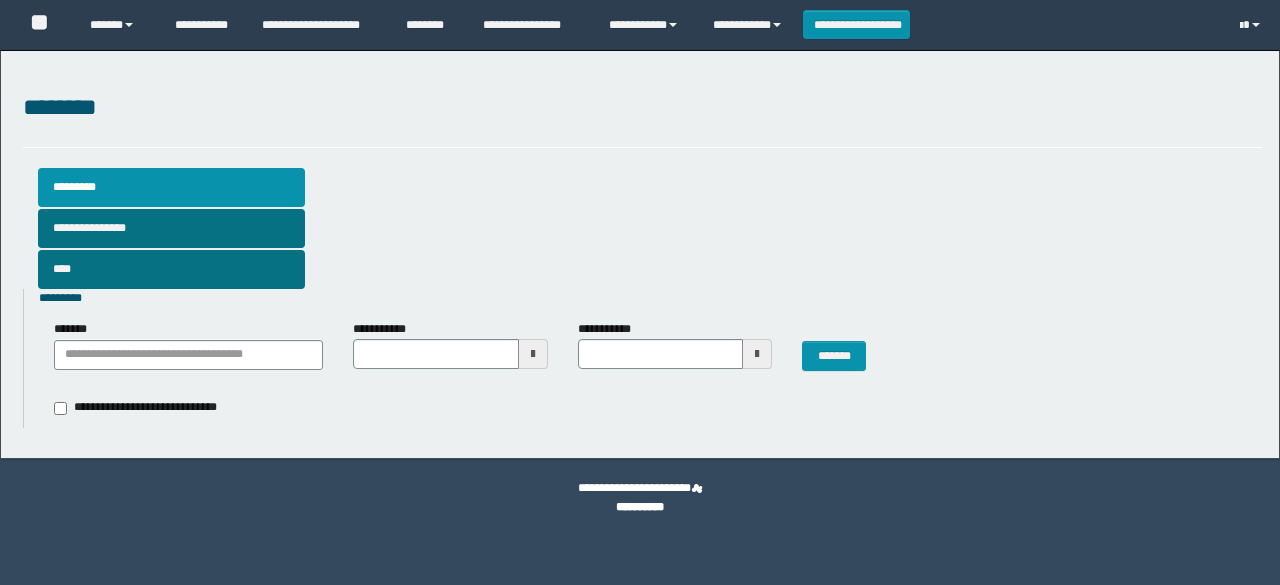 scroll, scrollTop: 0, scrollLeft: 0, axis: both 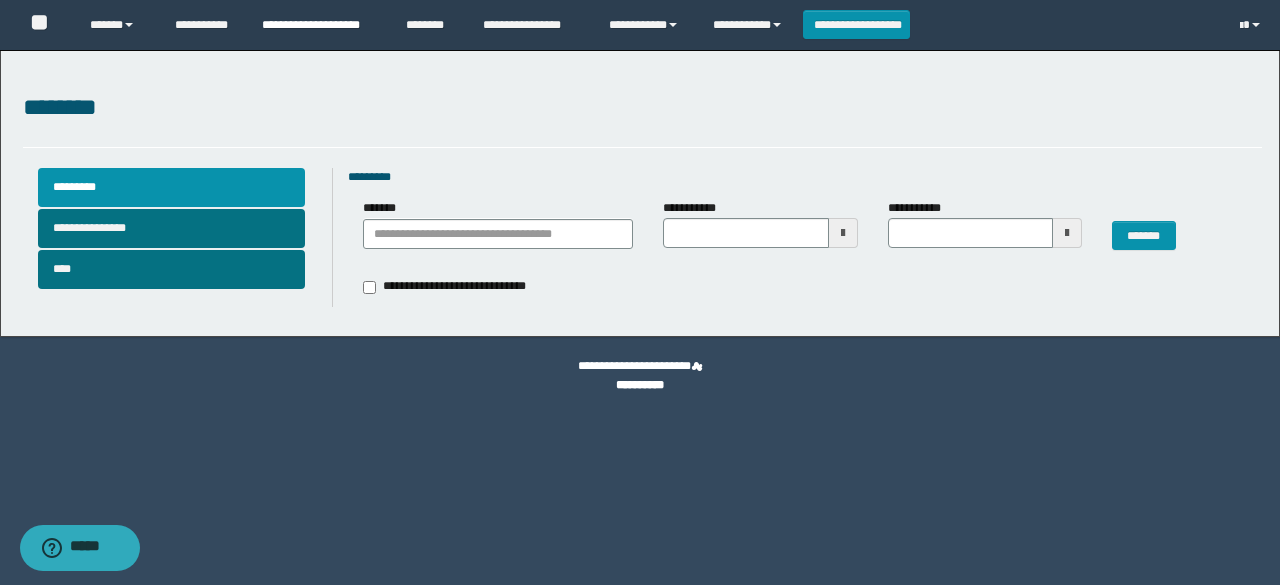 click on "**********" at bounding box center [319, 25] 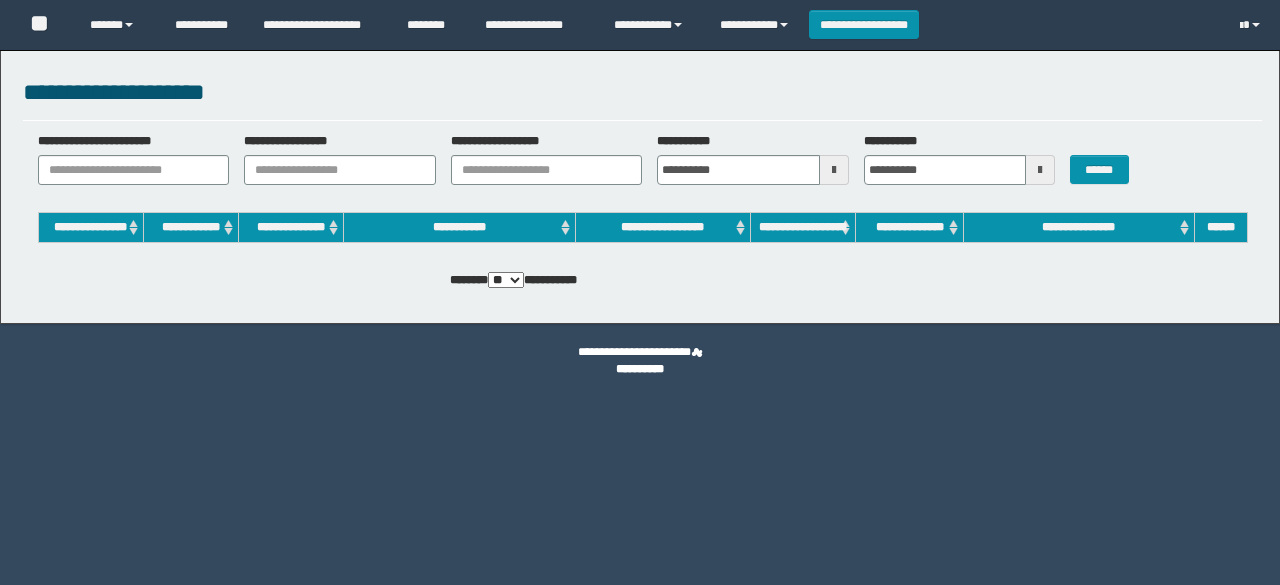 scroll, scrollTop: 0, scrollLeft: 0, axis: both 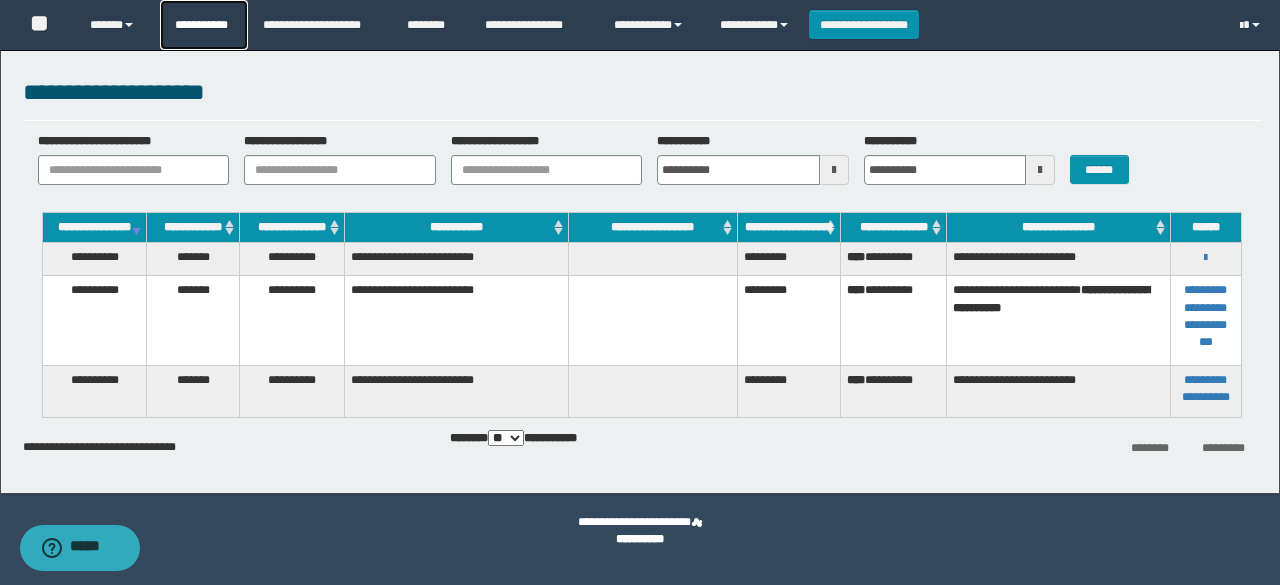 click on "**********" at bounding box center (204, 25) 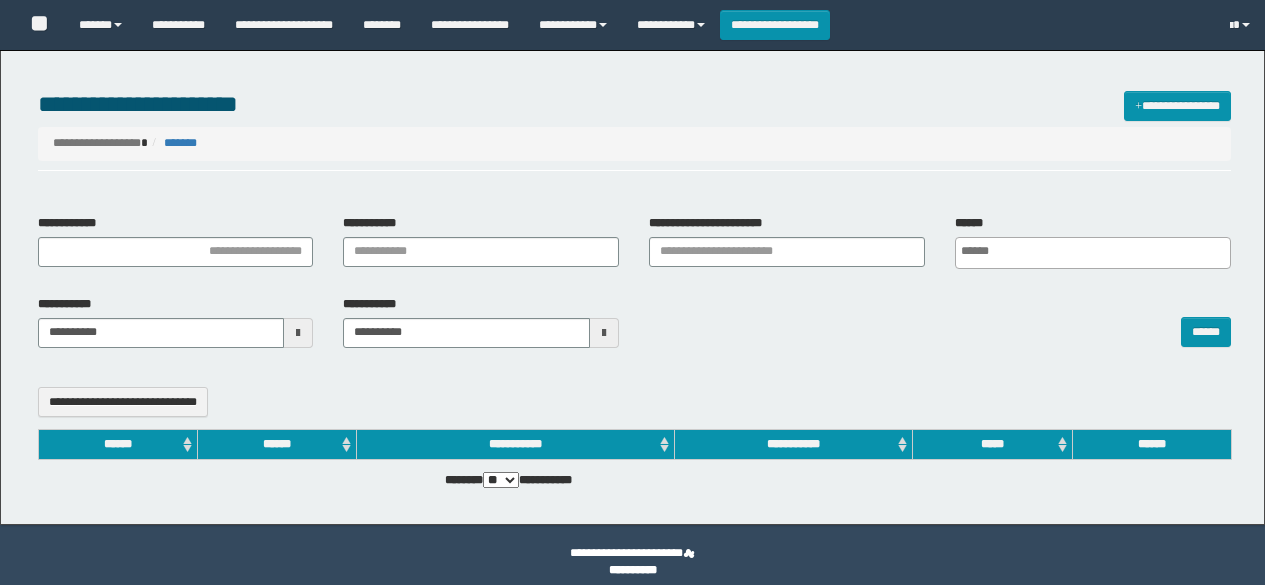 select 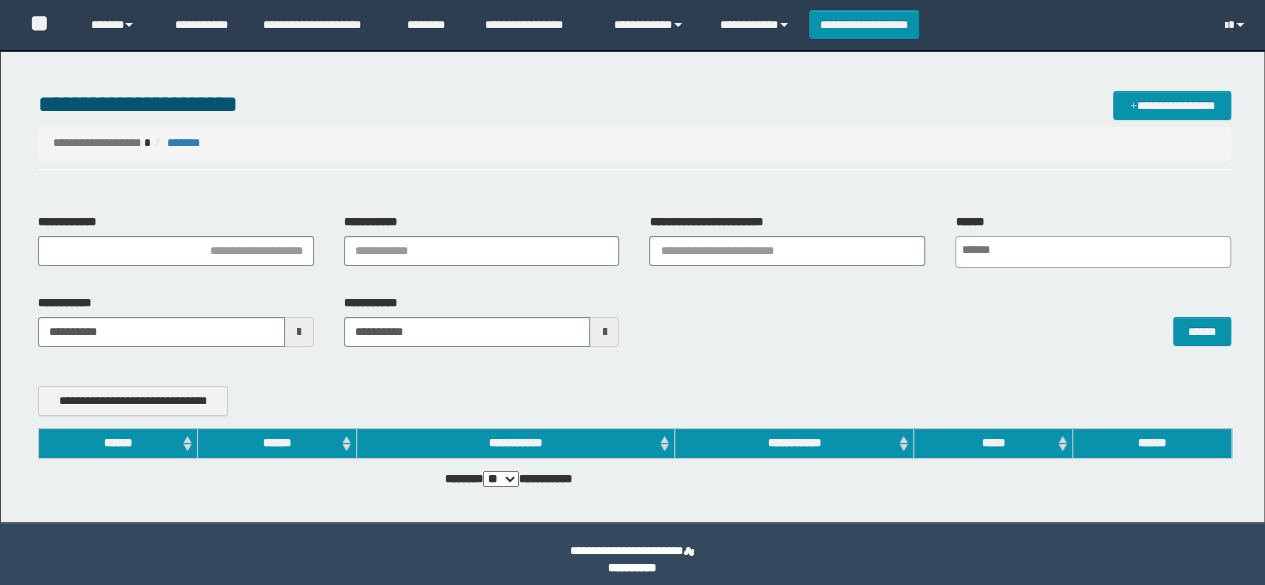 scroll, scrollTop: 0, scrollLeft: 0, axis: both 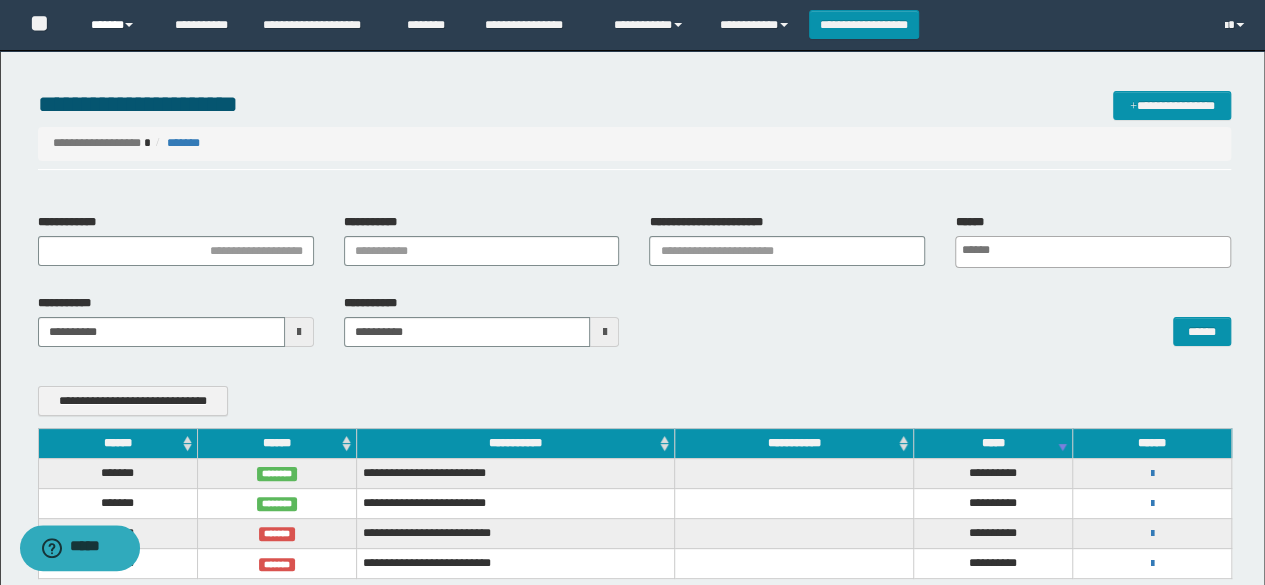 click on "******" at bounding box center [117, 25] 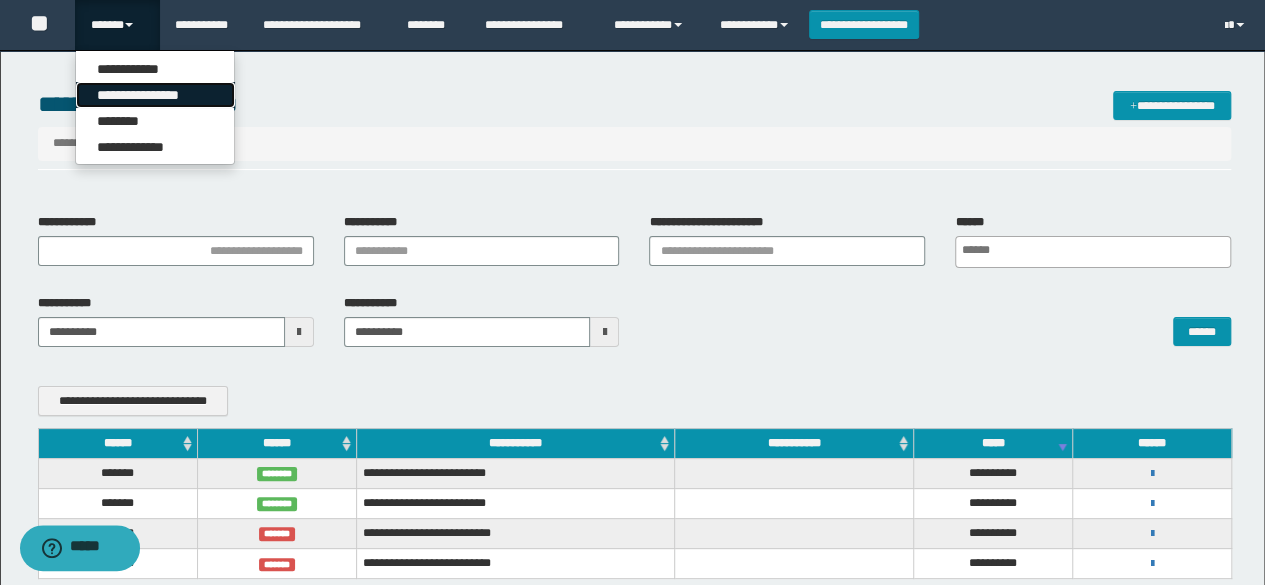 click on "**********" at bounding box center (155, 95) 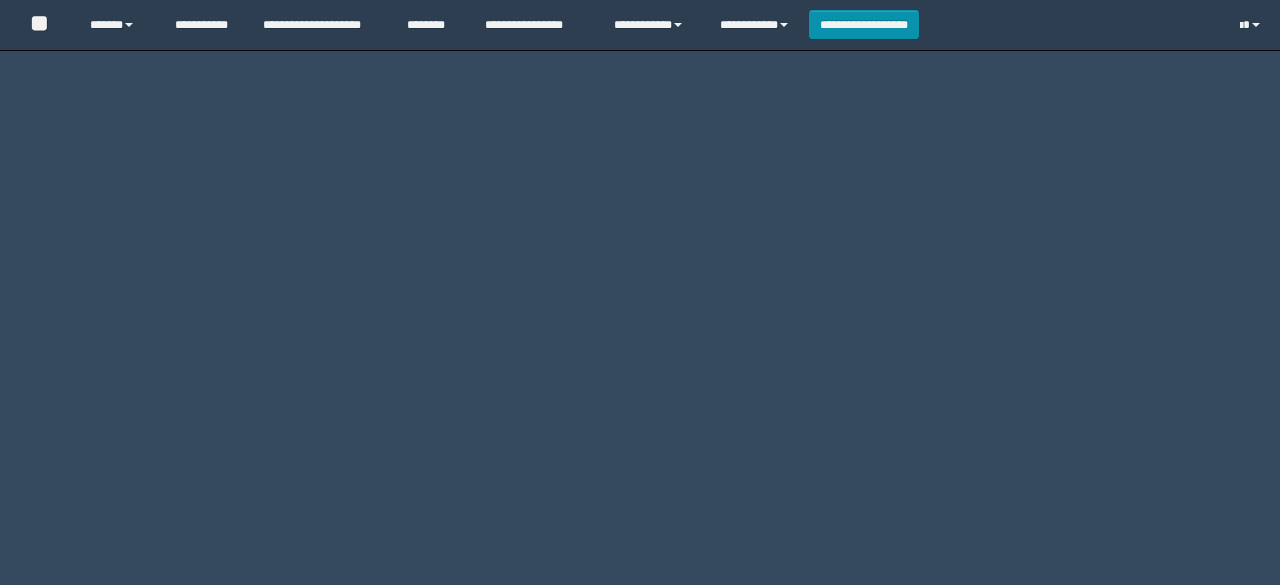 scroll, scrollTop: 0, scrollLeft: 0, axis: both 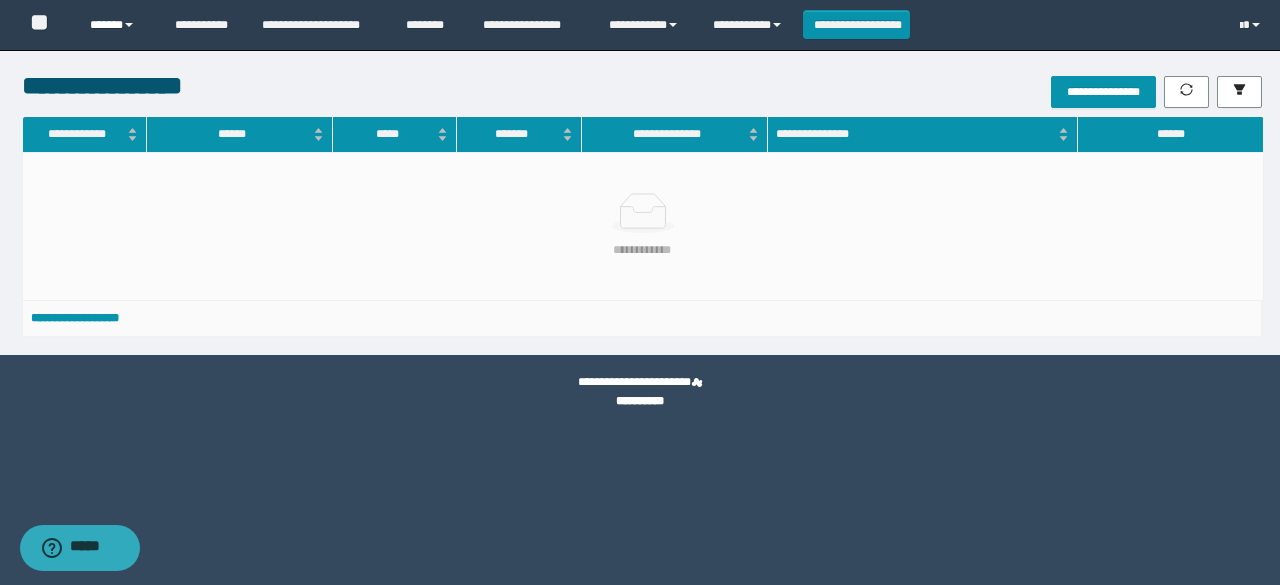 click on "******" at bounding box center [117, 25] 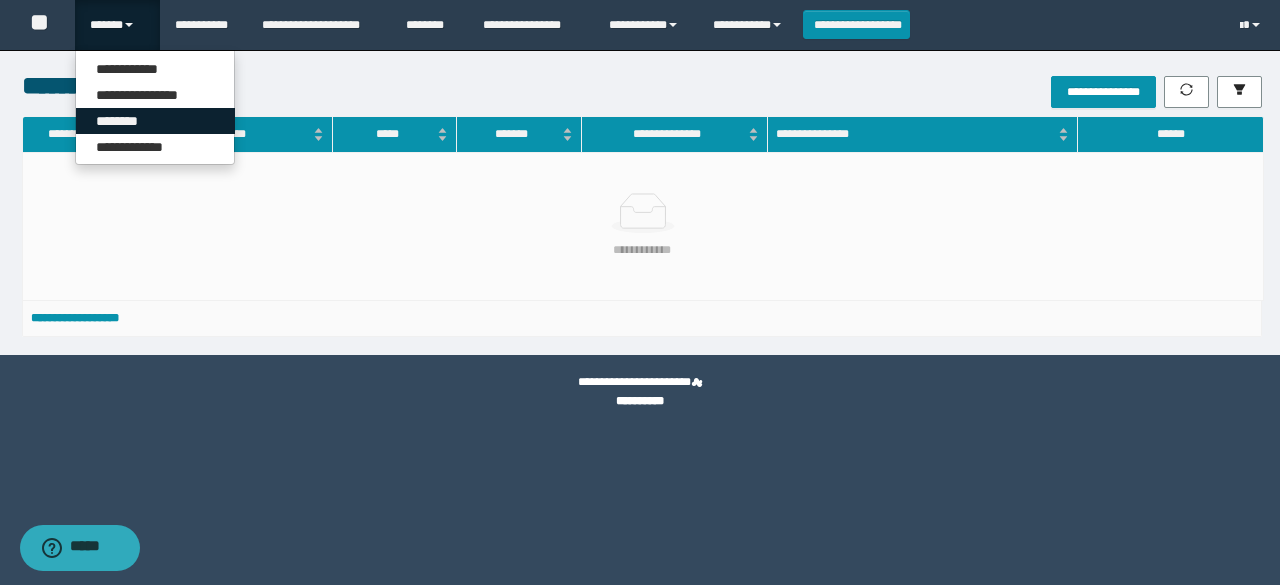 click on "********" at bounding box center (155, 121) 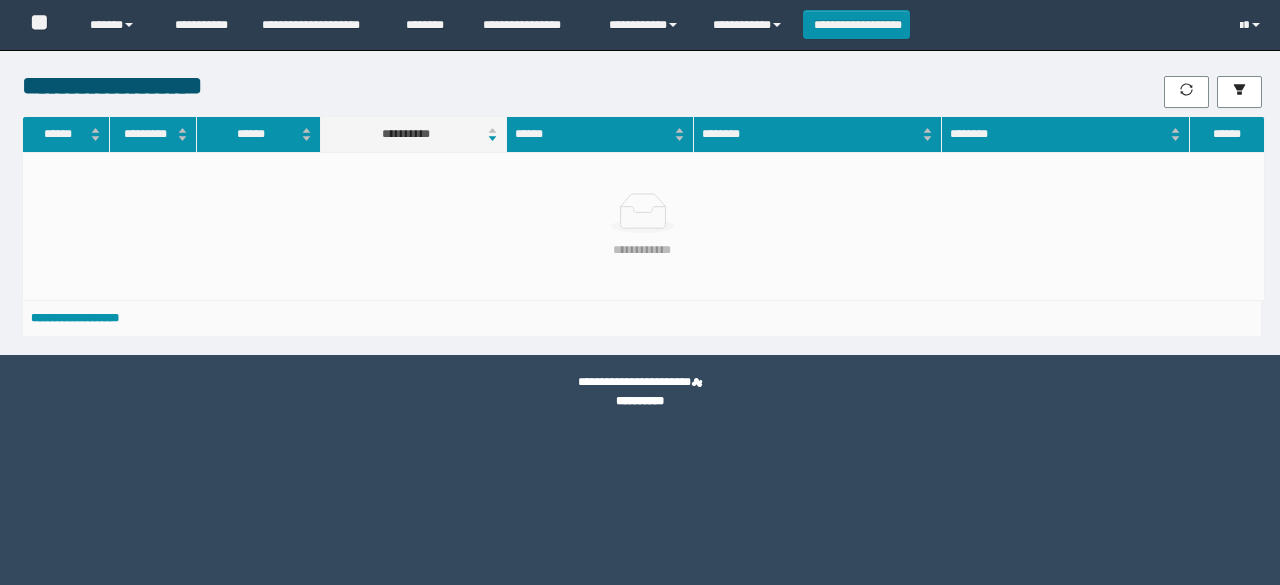 scroll, scrollTop: 0, scrollLeft: 0, axis: both 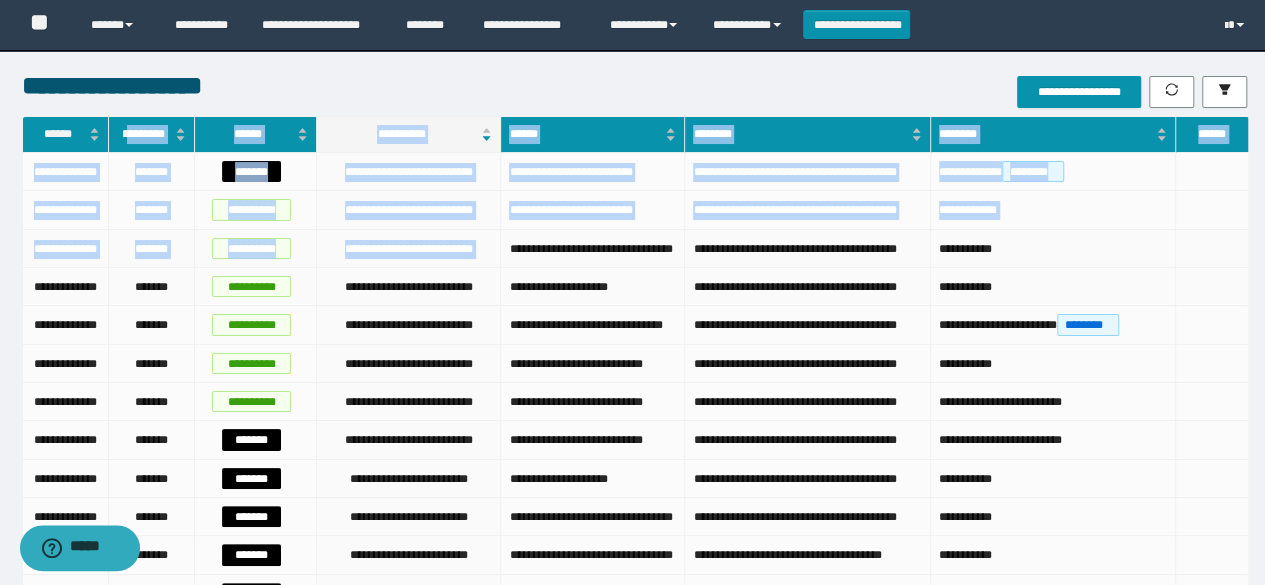drag, startPoint x: 0, startPoint y: 0, endPoint x: 492, endPoint y: 329, distance: 591.8657 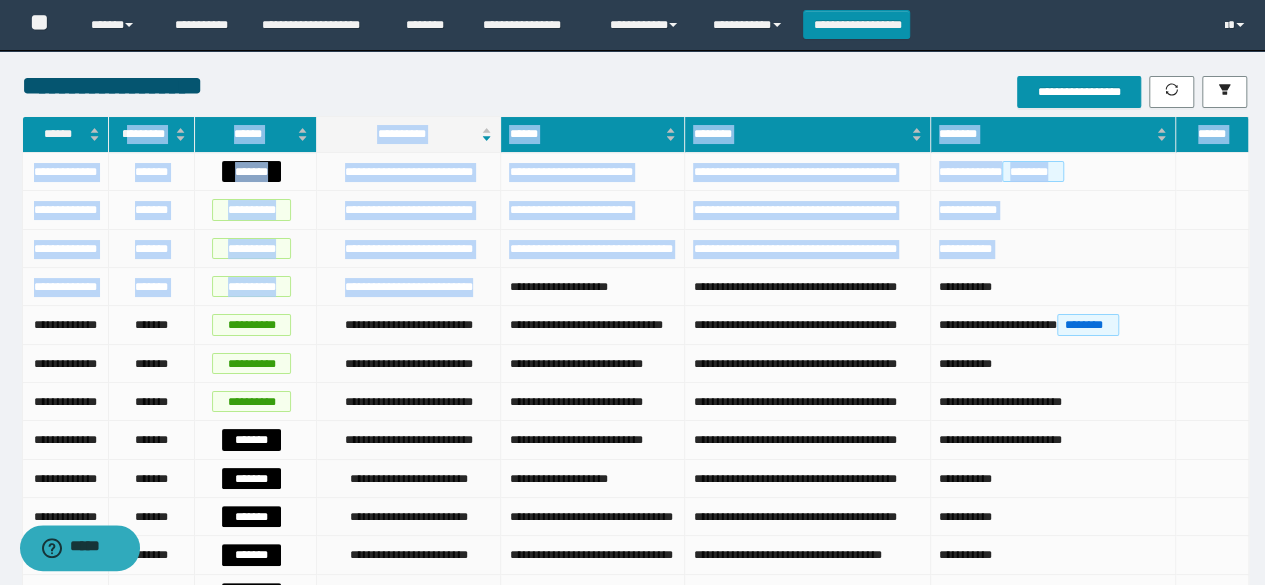 click on "**********" at bounding box center [1053, 249] 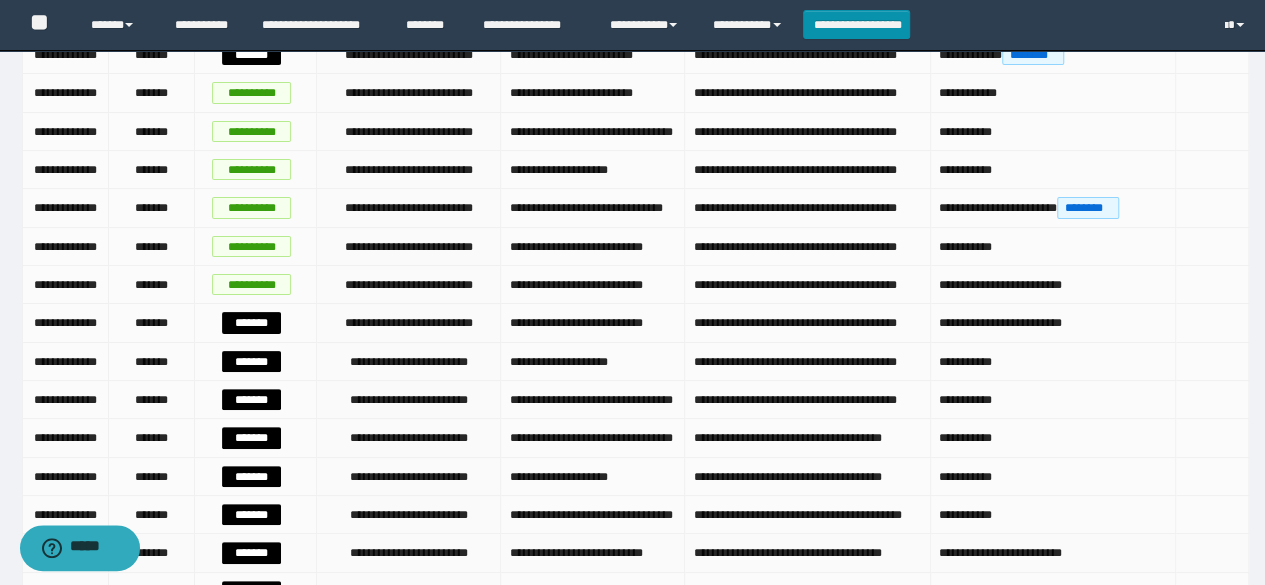 scroll, scrollTop: 0, scrollLeft: 0, axis: both 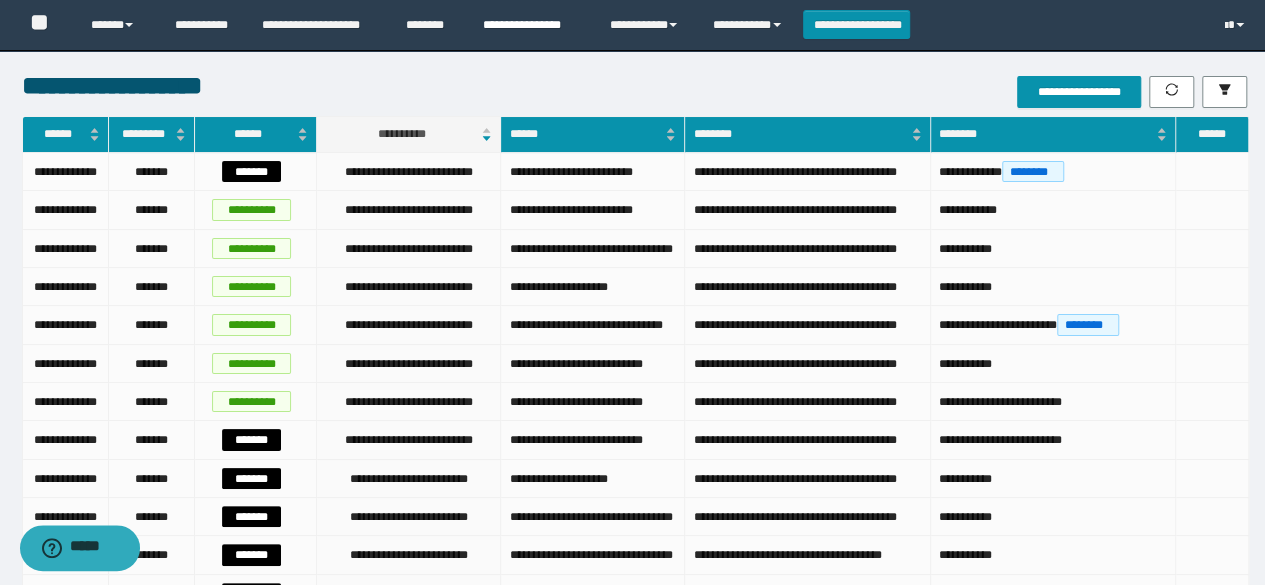 click on "**********" at bounding box center (531, 25) 